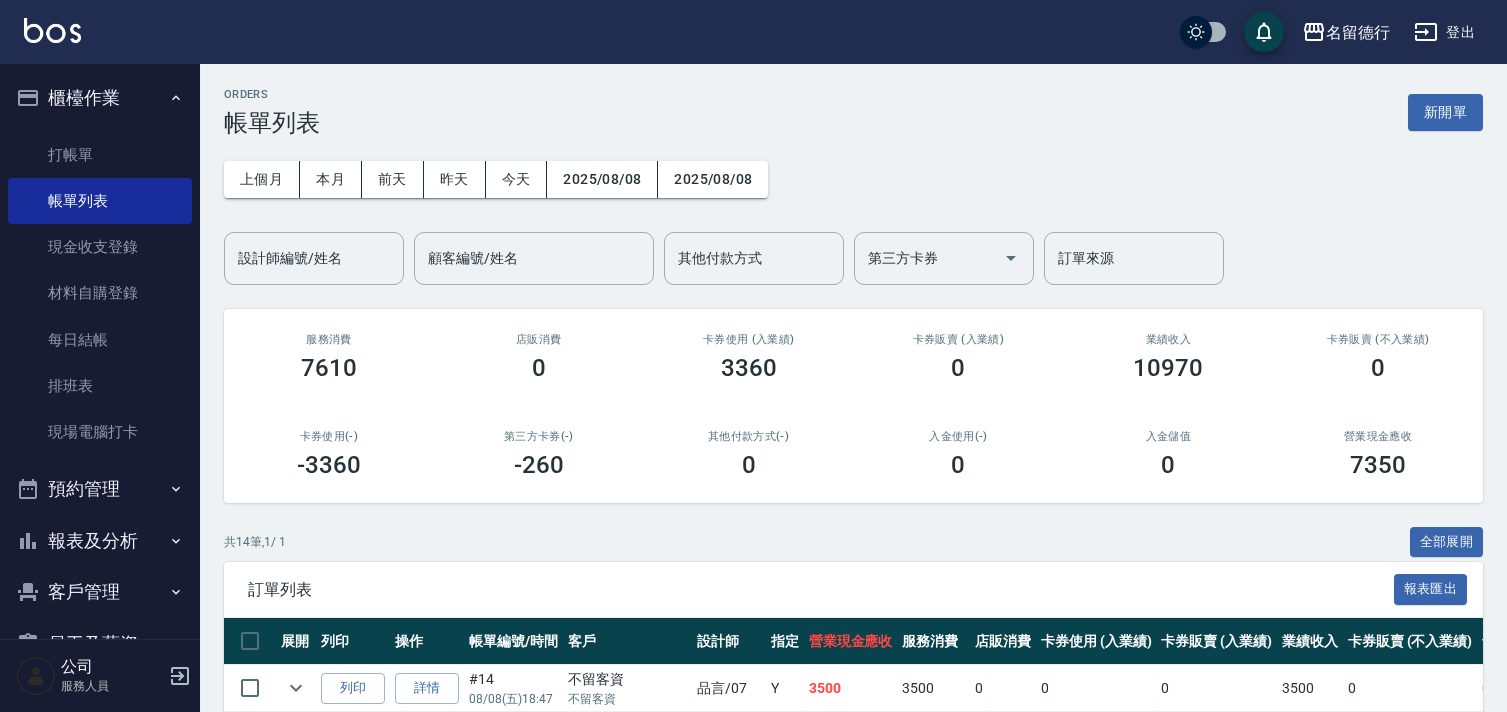 scroll, scrollTop: 0, scrollLeft: 0, axis: both 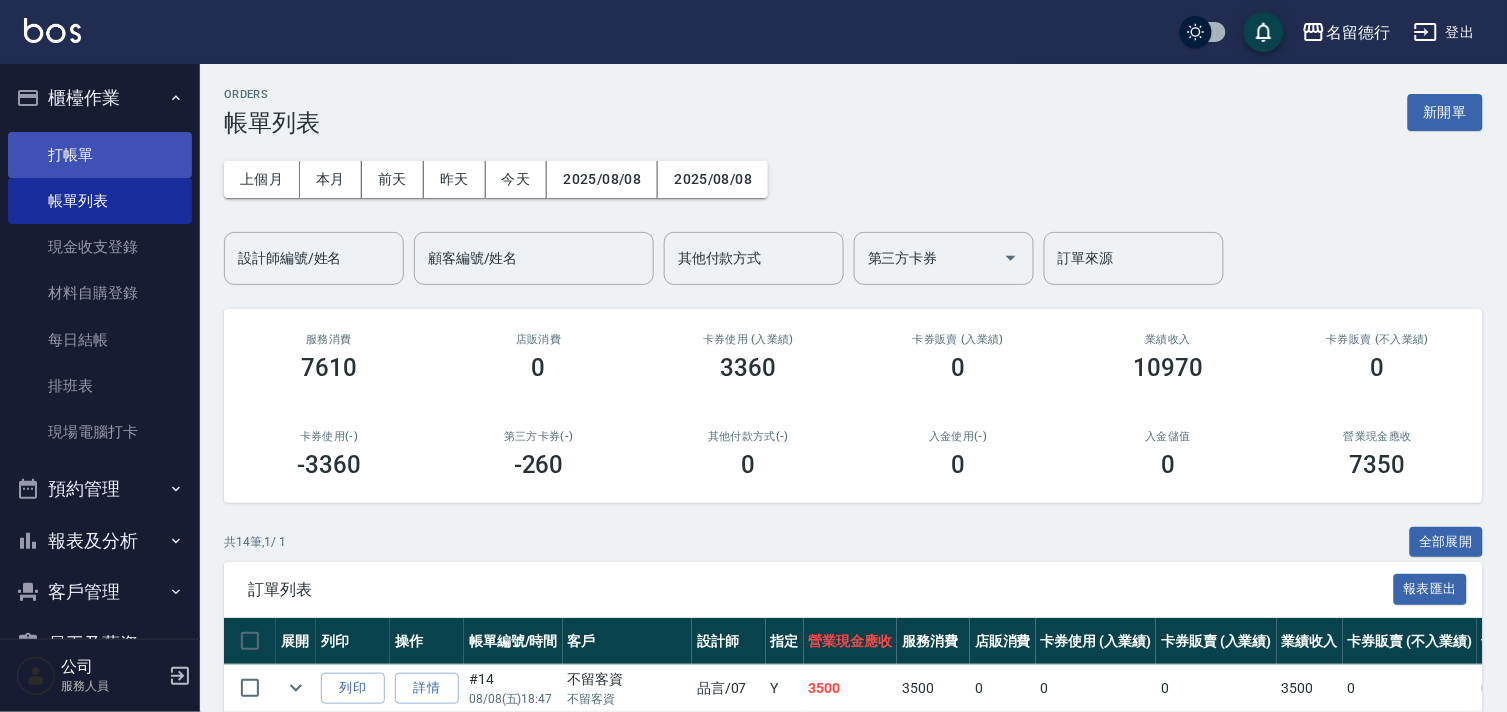 click on "打帳單" at bounding box center (100, 155) 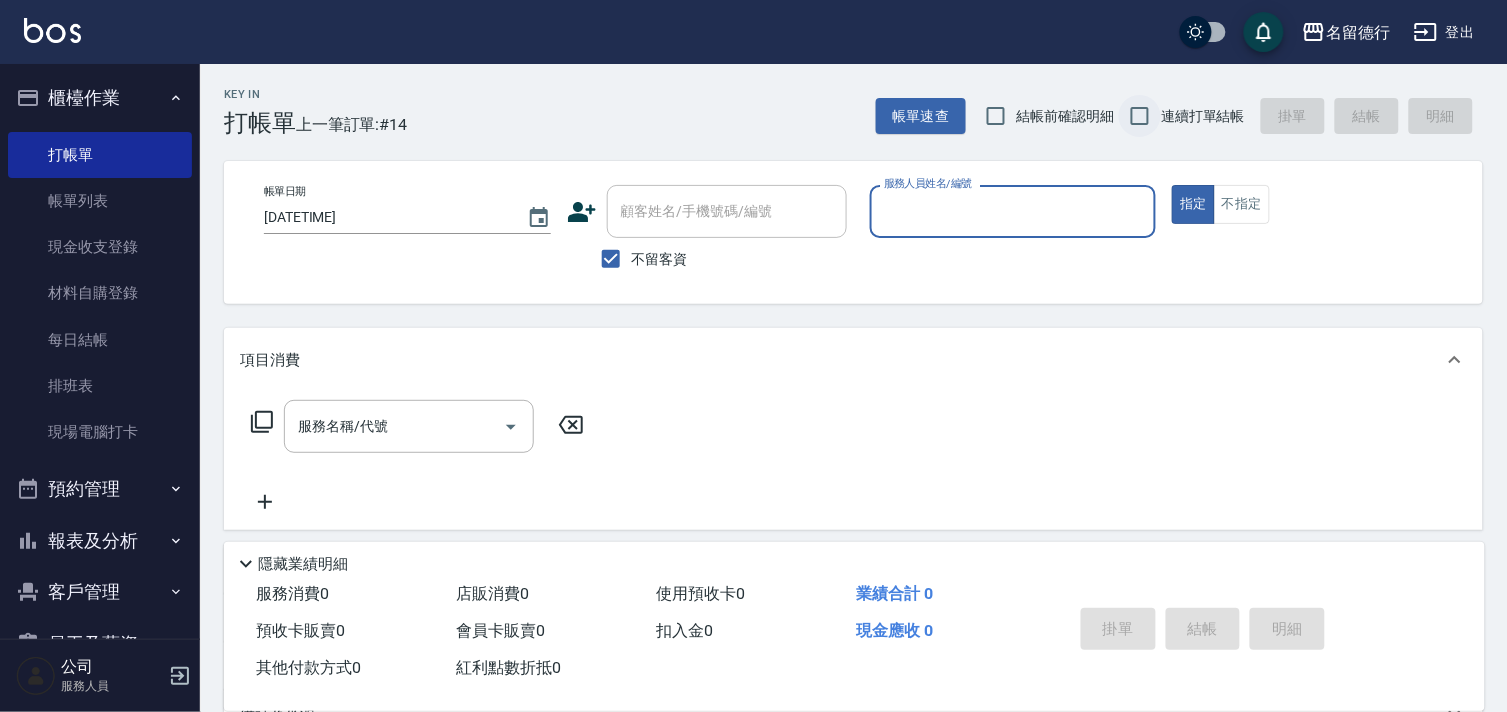 click on "連續打單結帳" at bounding box center [1140, 116] 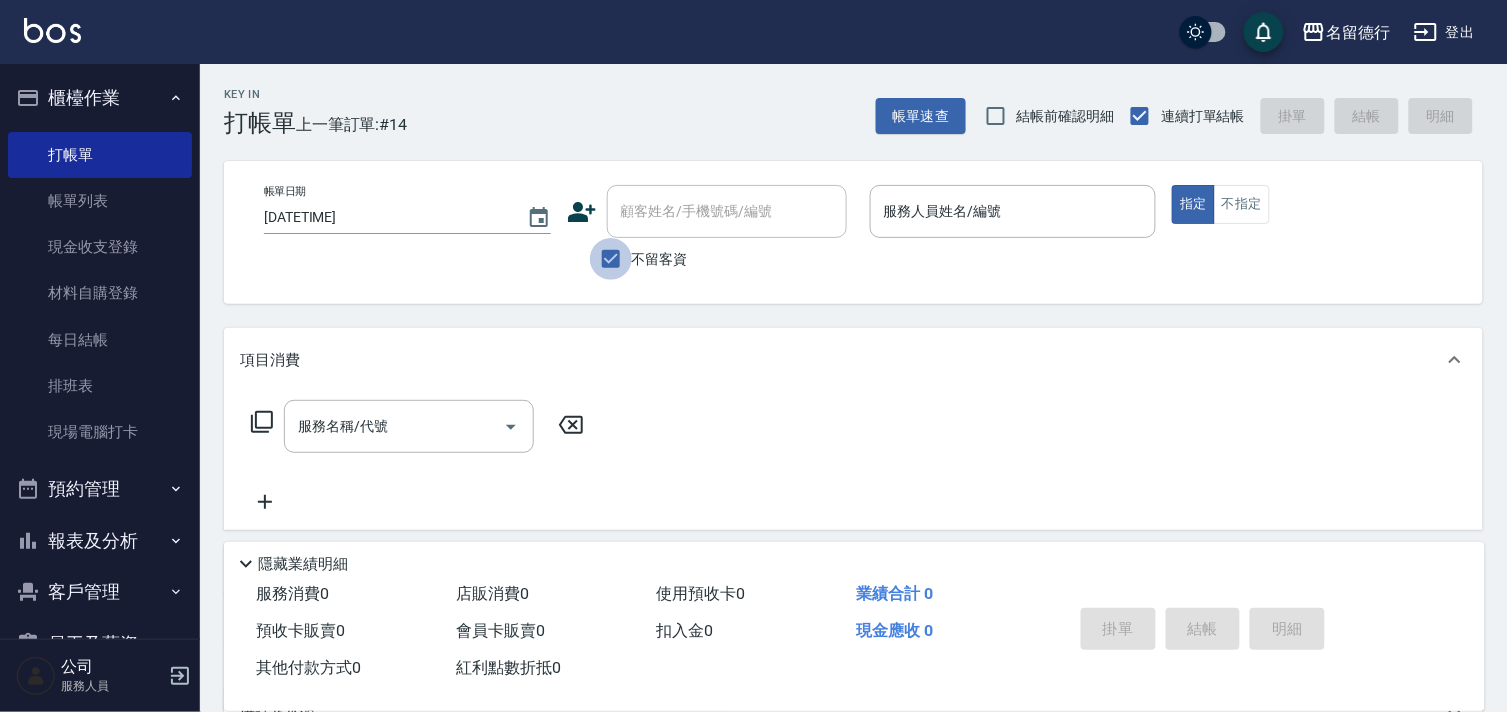 click on "不留客資" at bounding box center (611, 259) 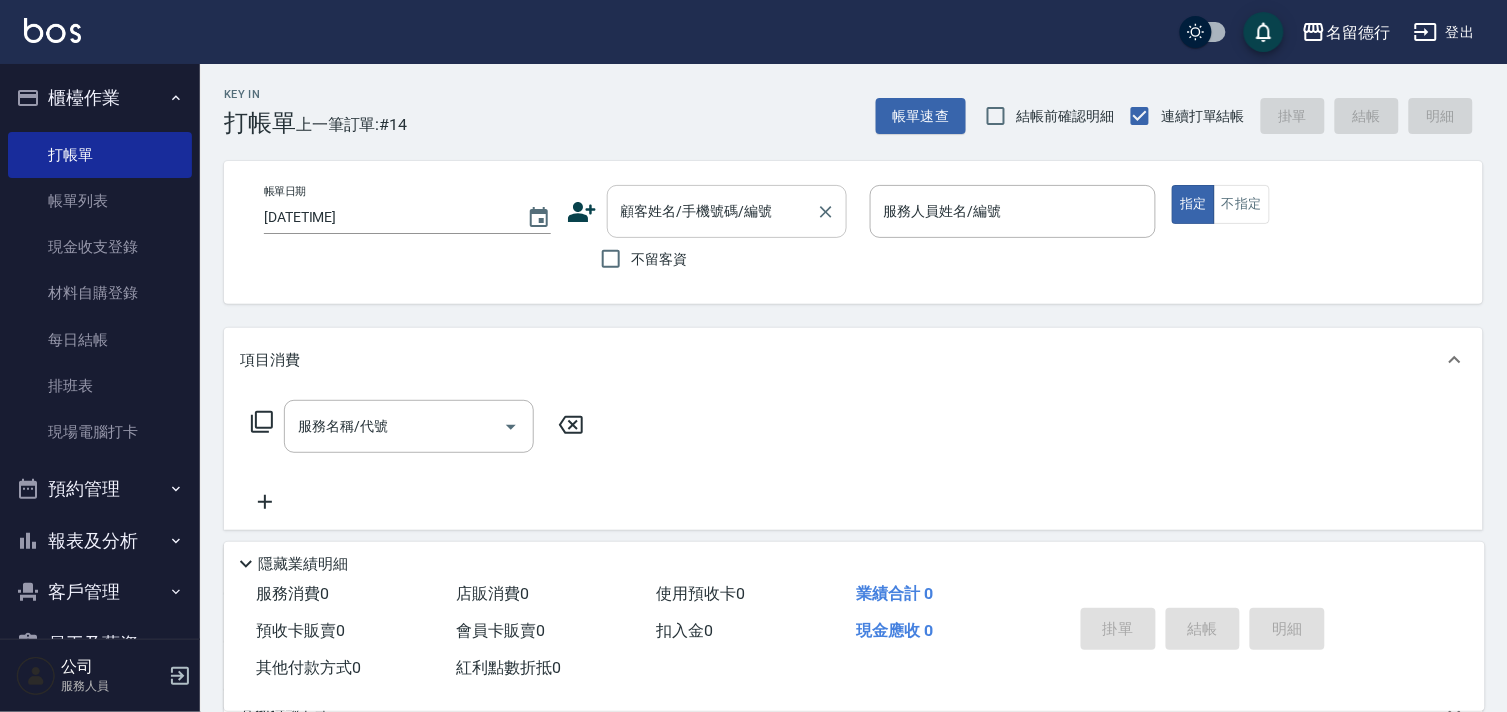 click on "顧客姓名/手機號碼/編號 顧客姓名/手機號碼/編號" at bounding box center (727, 211) 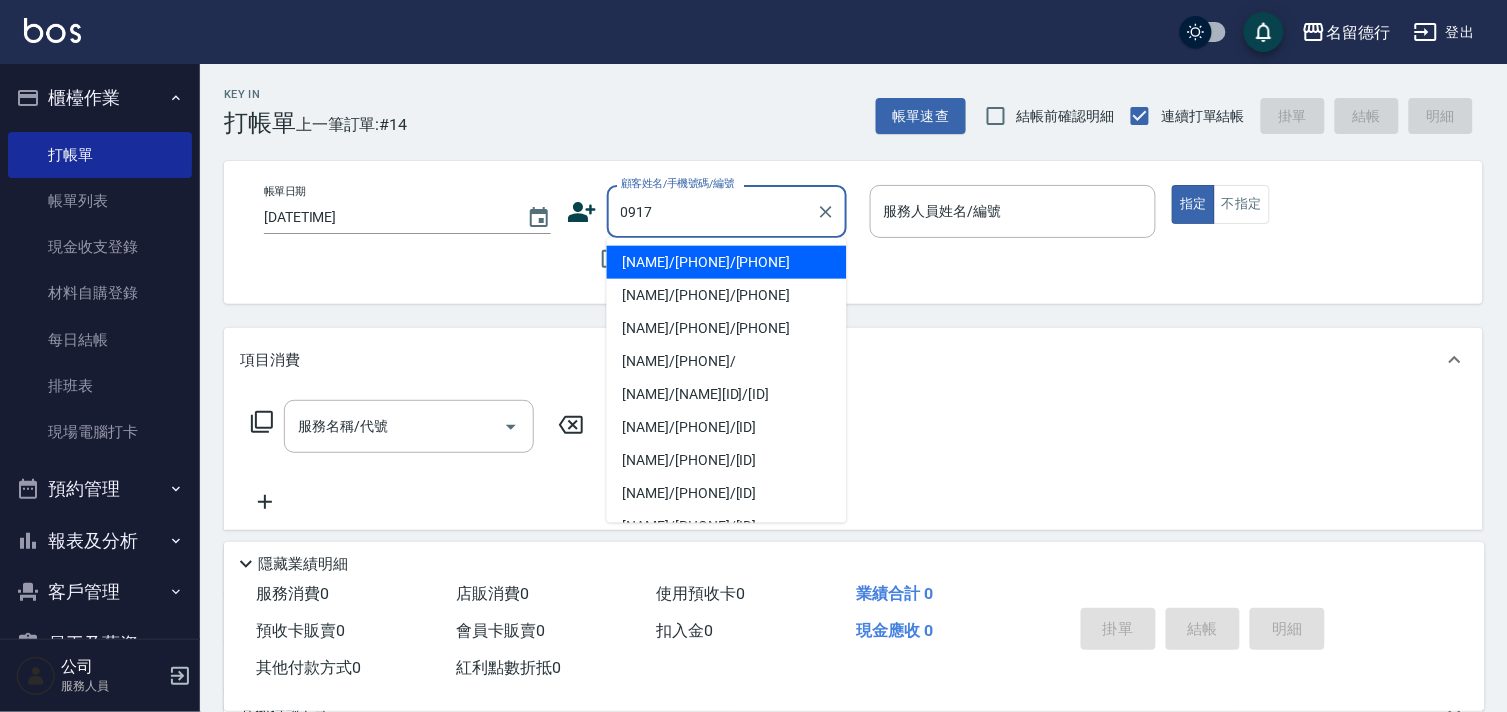 click on "[NAME]/[PHONE]/[PHONE]" at bounding box center [727, 262] 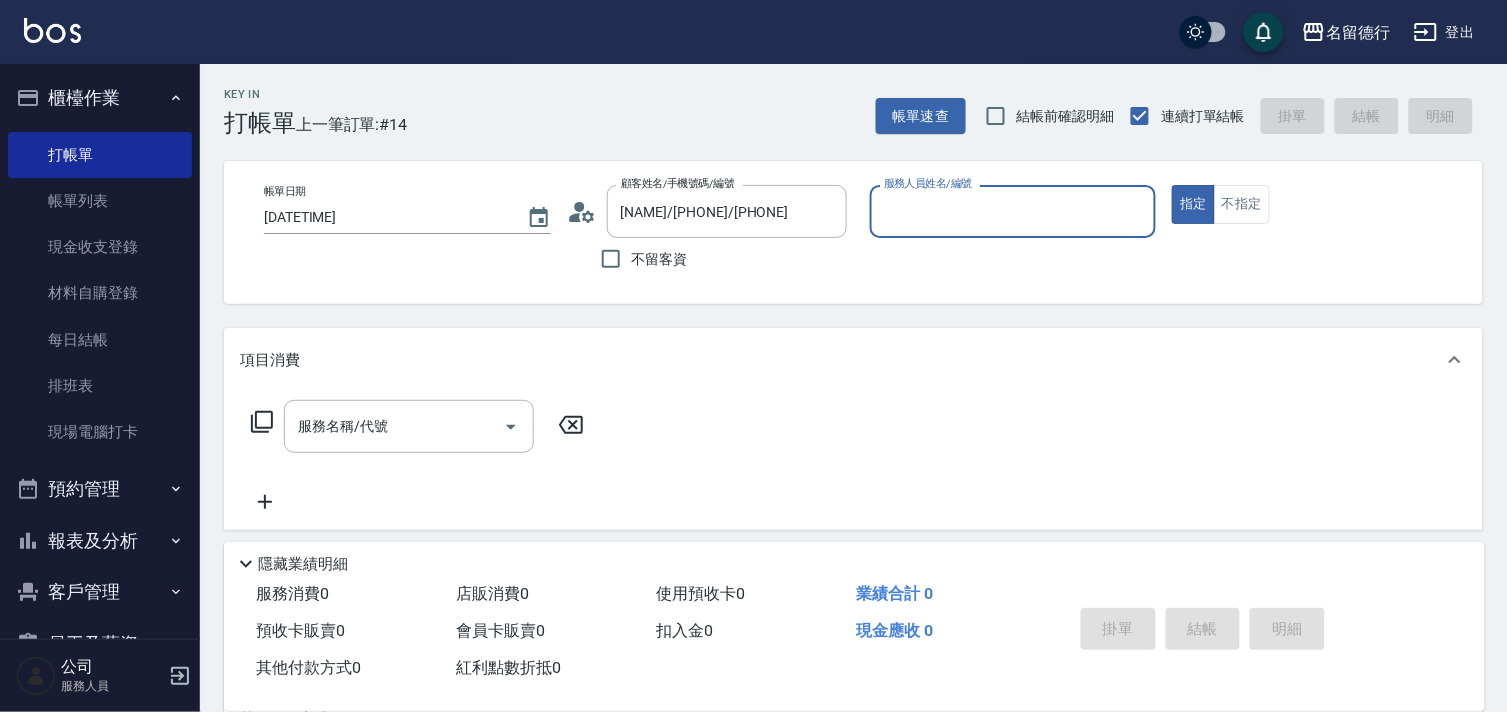 type on "婉如-10" 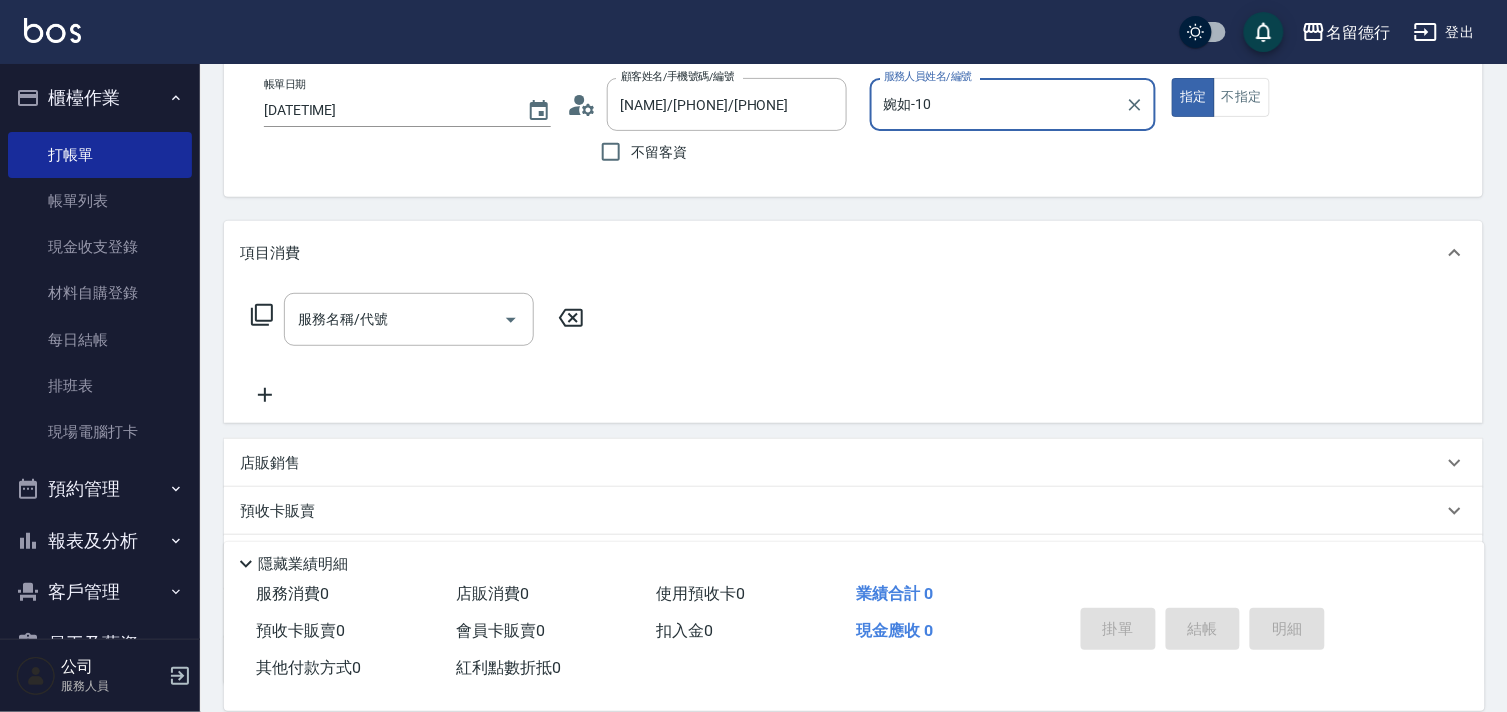 scroll, scrollTop: 268, scrollLeft: 0, axis: vertical 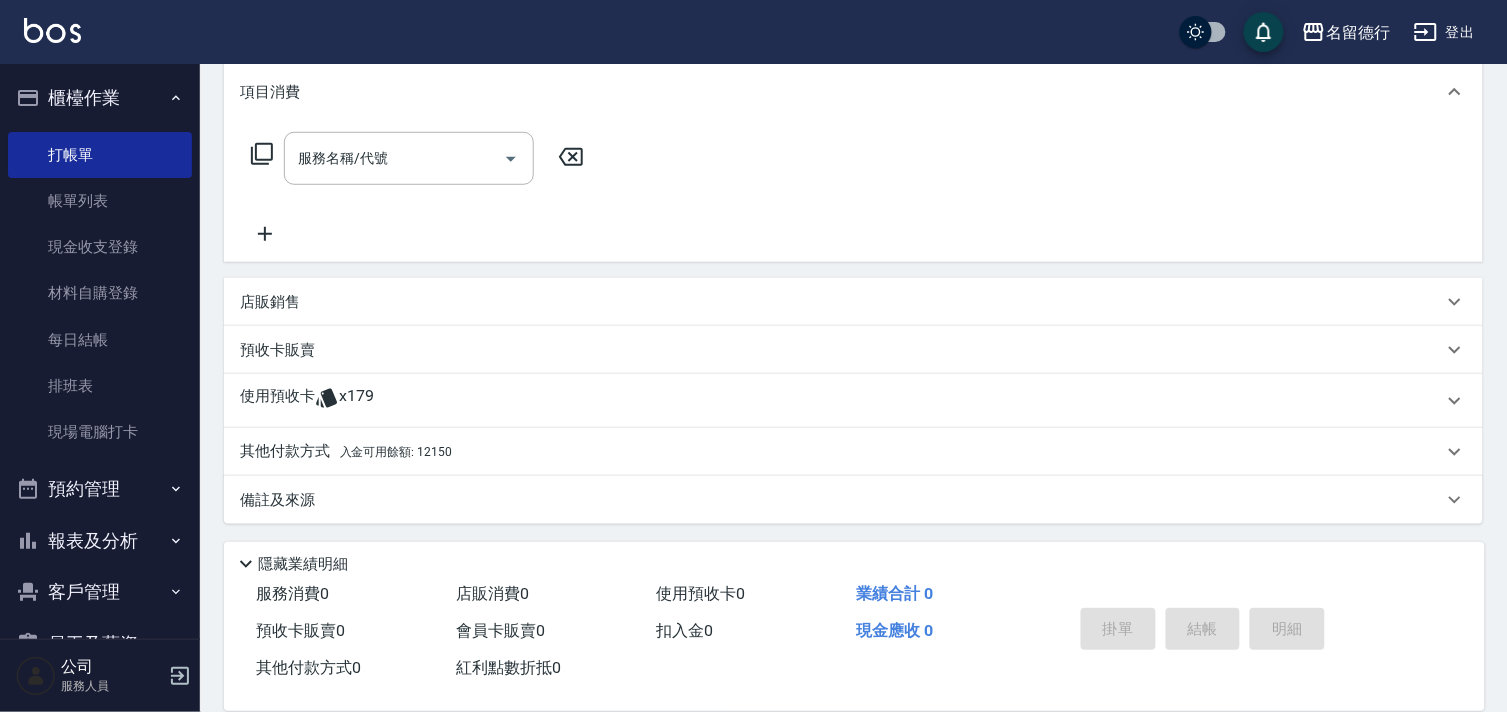 click on "使用預收卡" at bounding box center (277, 401) 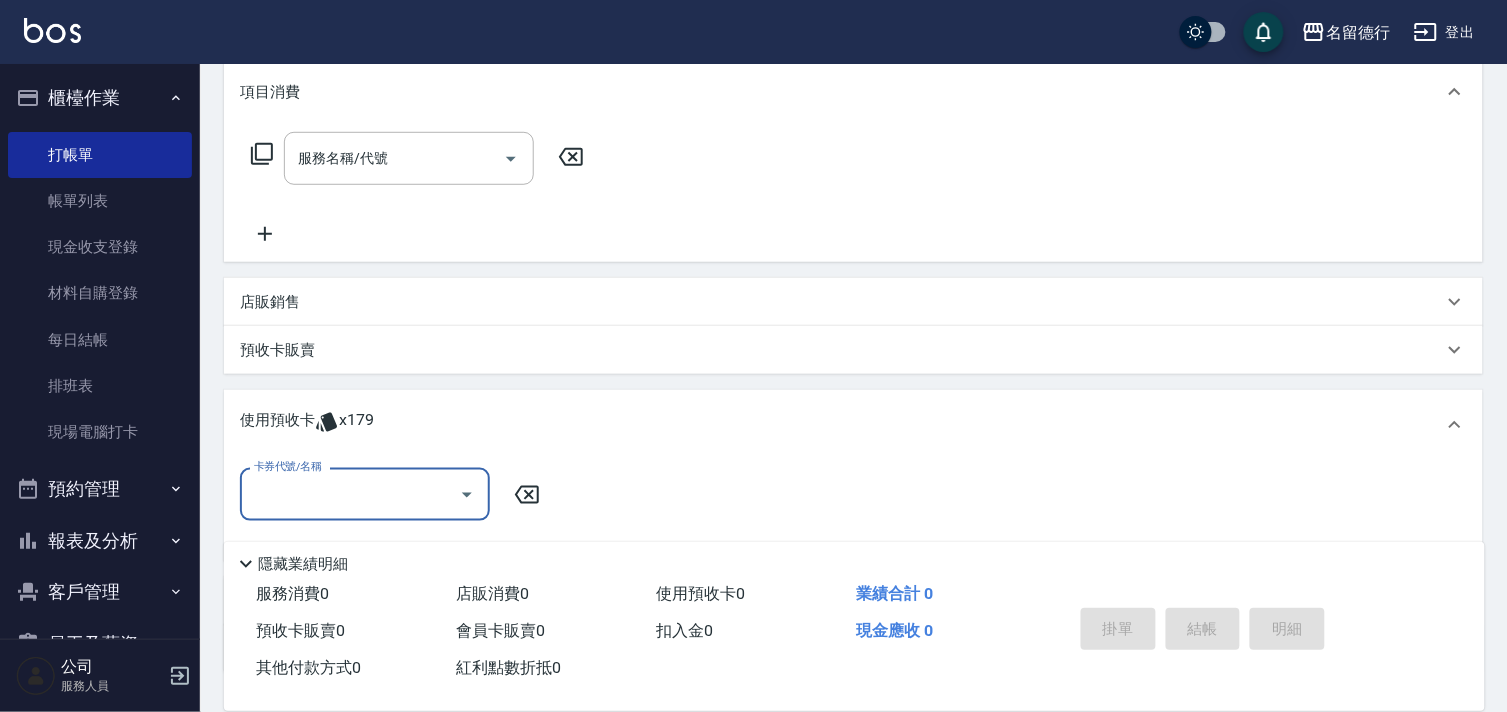 scroll, scrollTop: 0, scrollLeft: 0, axis: both 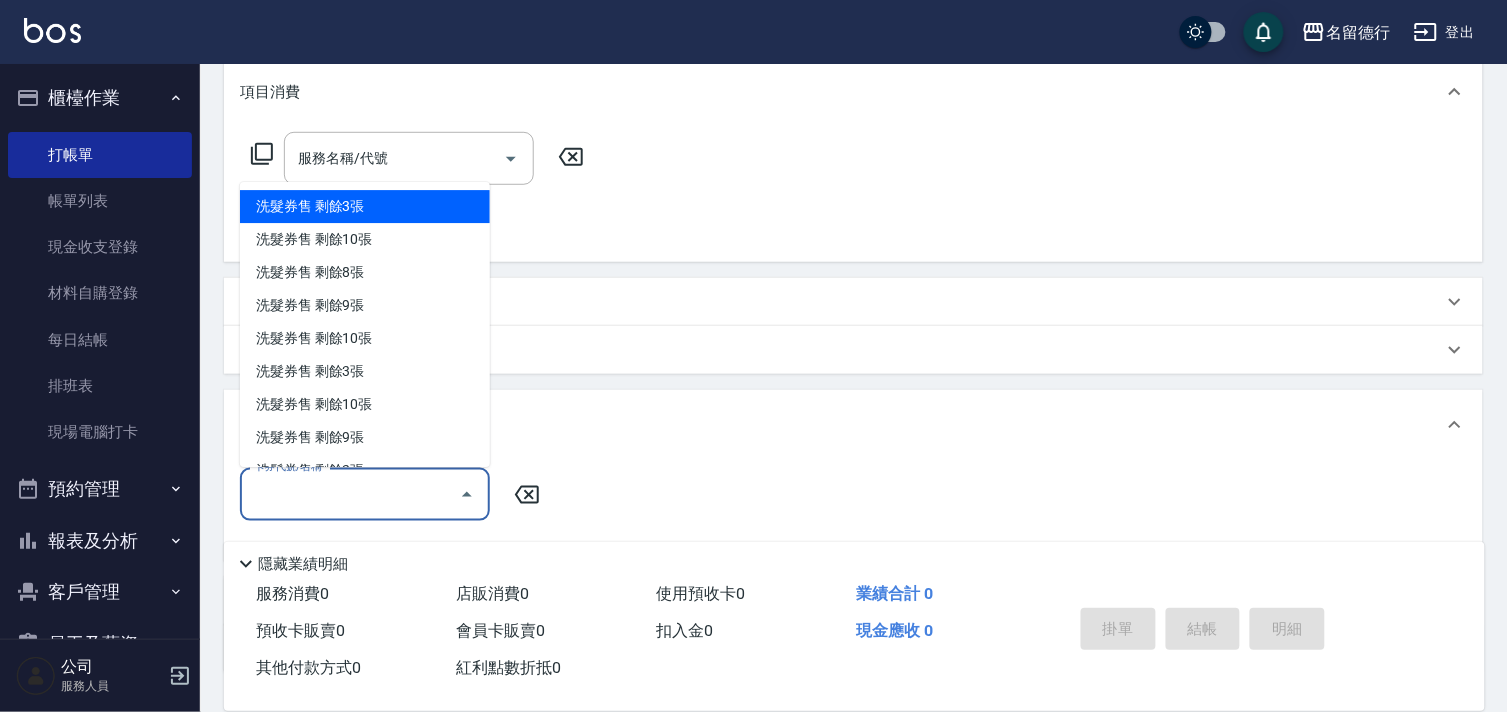 click on "卡券代號/名稱" at bounding box center [350, 494] 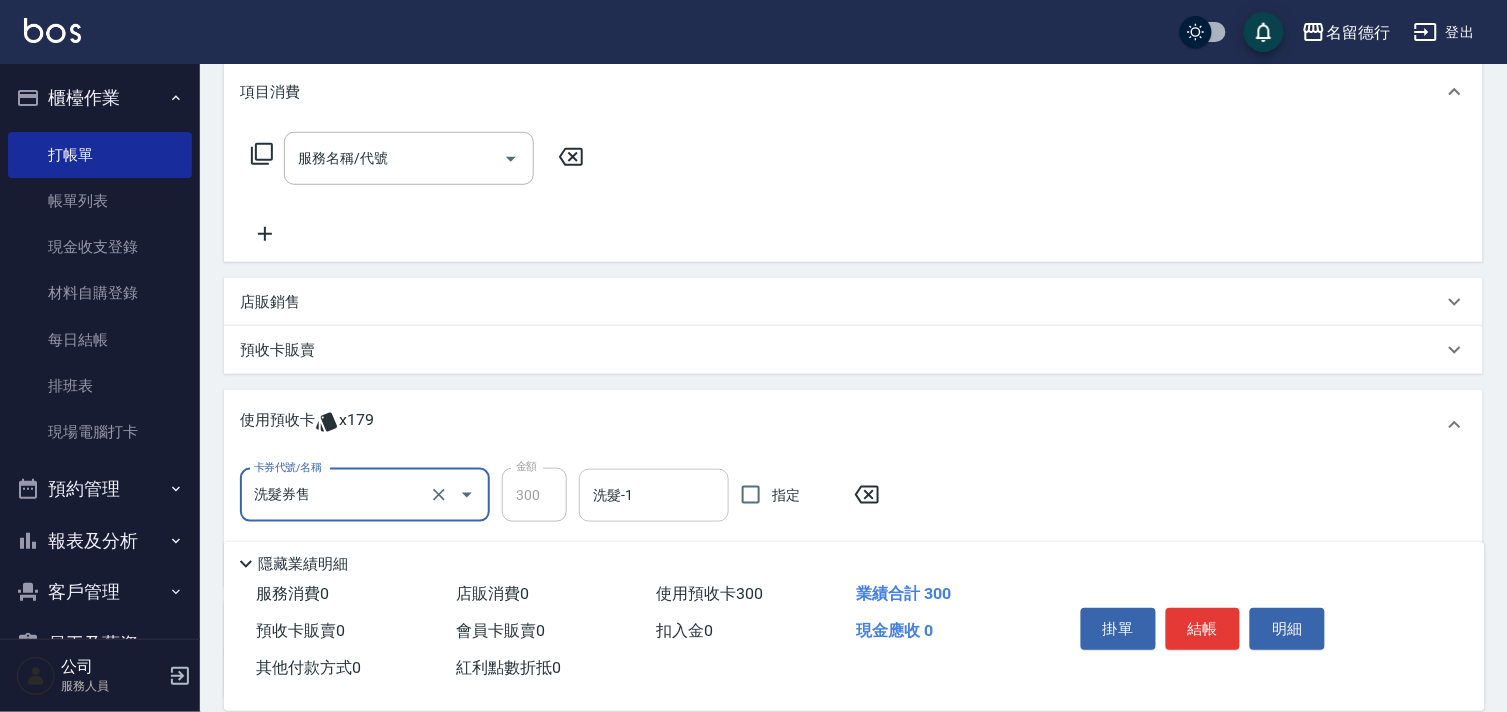 click on "洗髮-1" at bounding box center [654, 495] 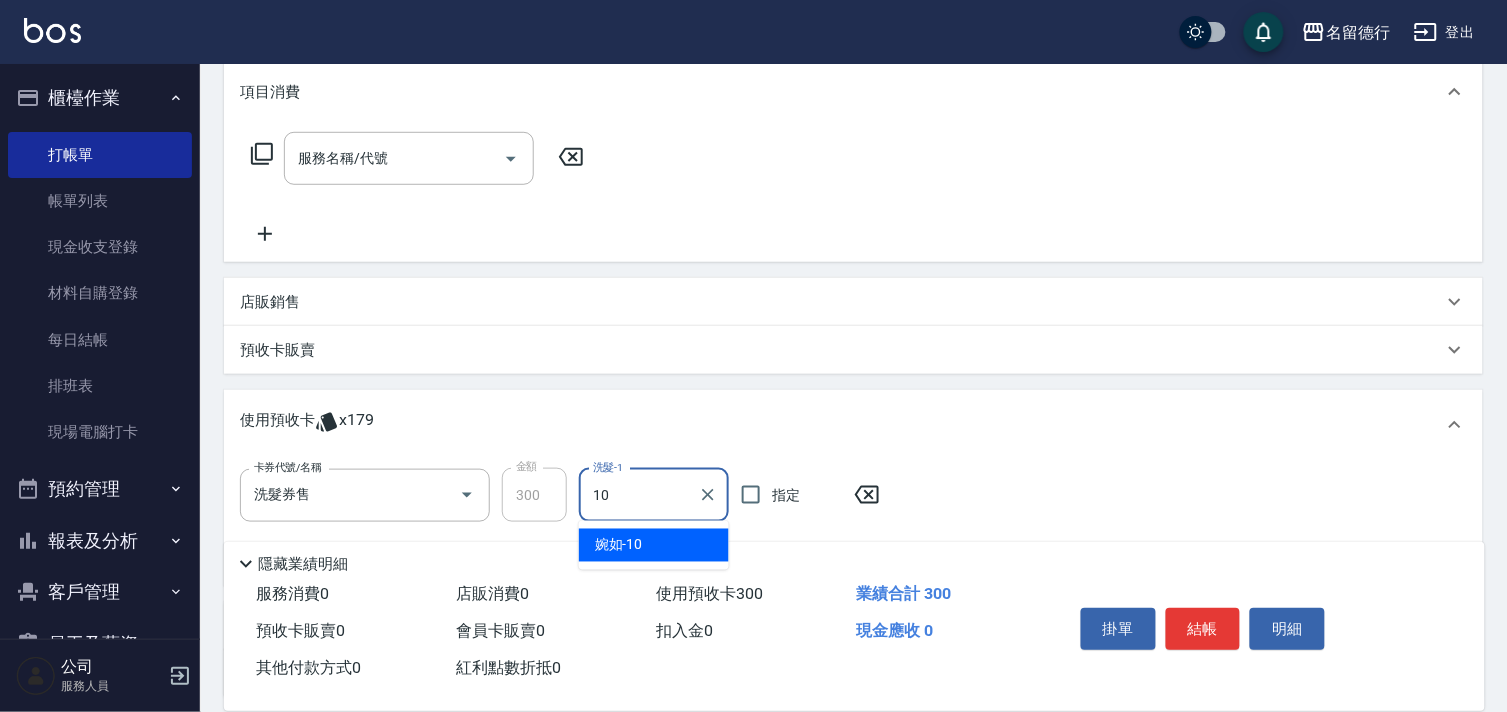 type on "婉如-10" 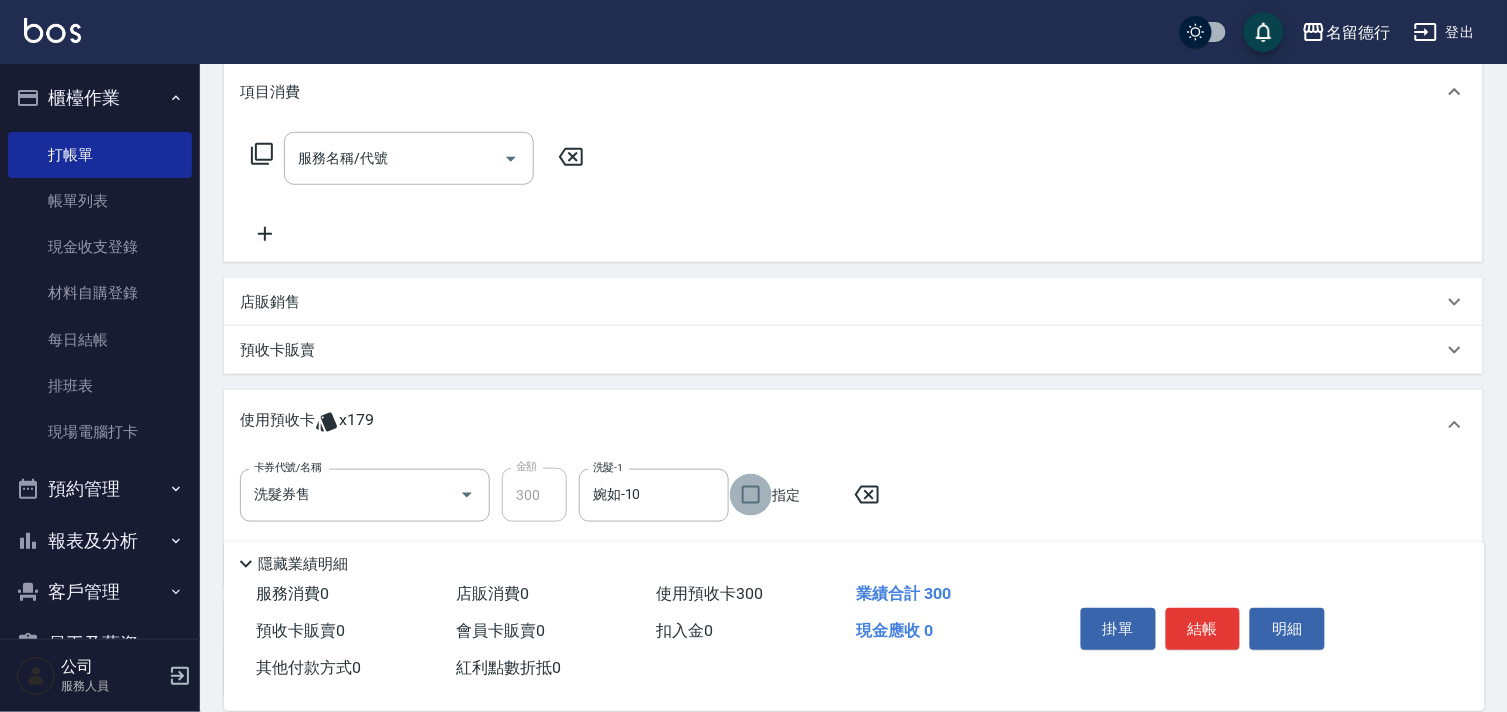 click on "指定" at bounding box center (751, 495) 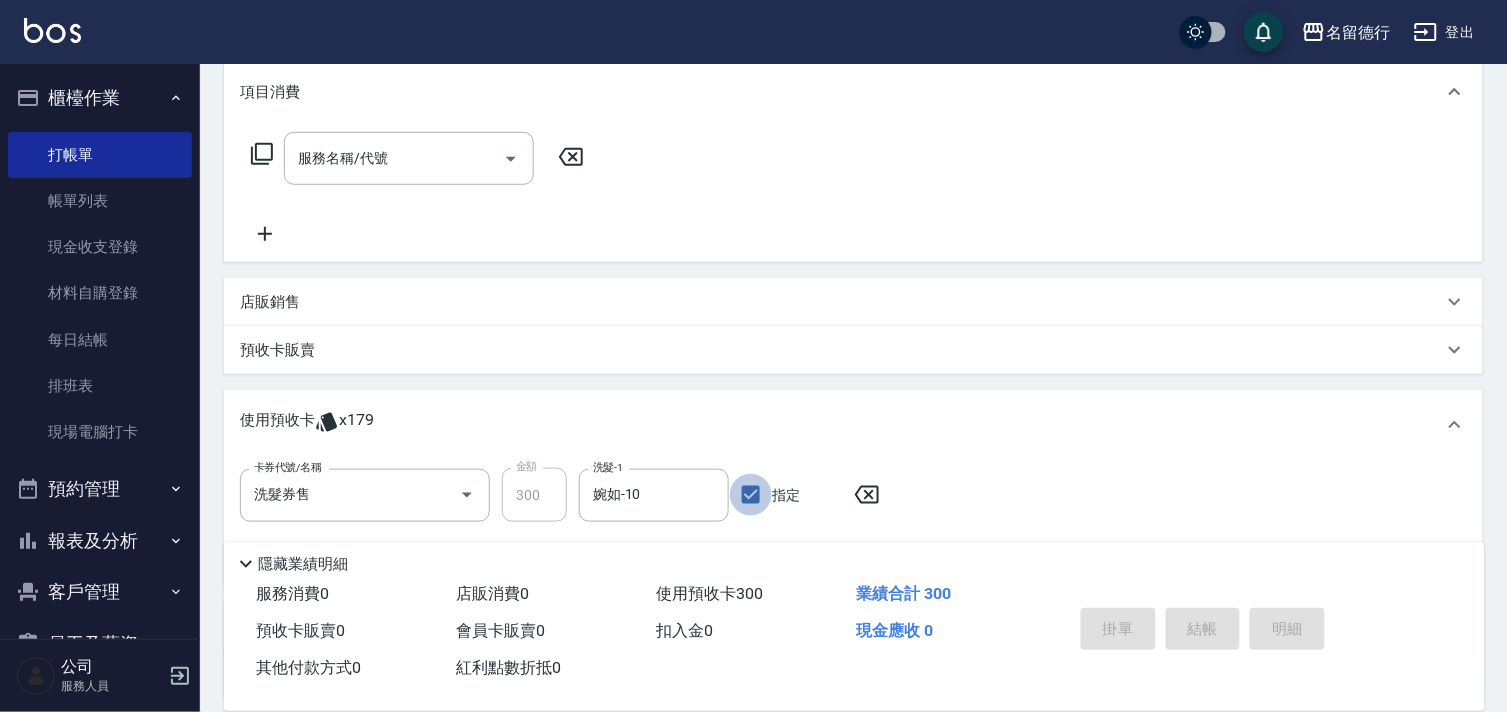type 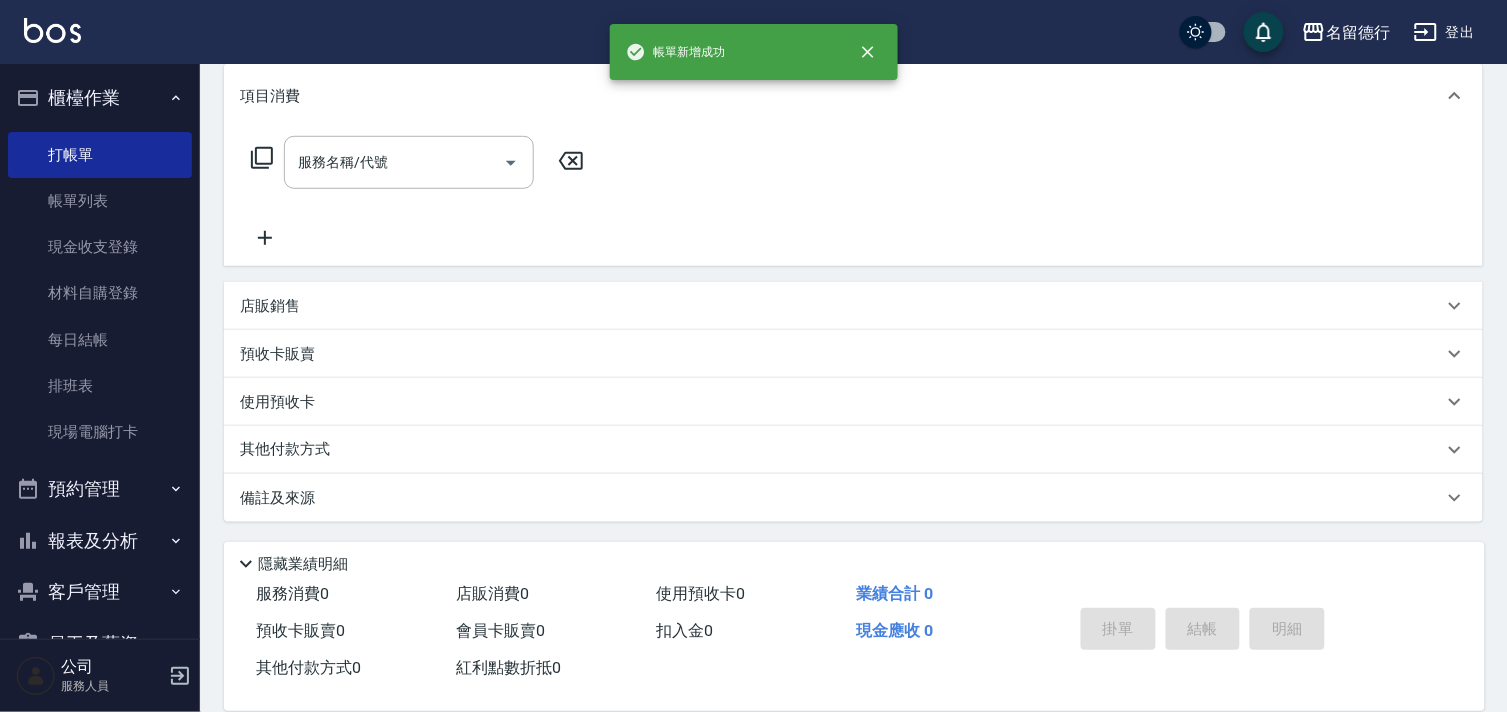 scroll, scrollTop: 0, scrollLeft: 0, axis: both 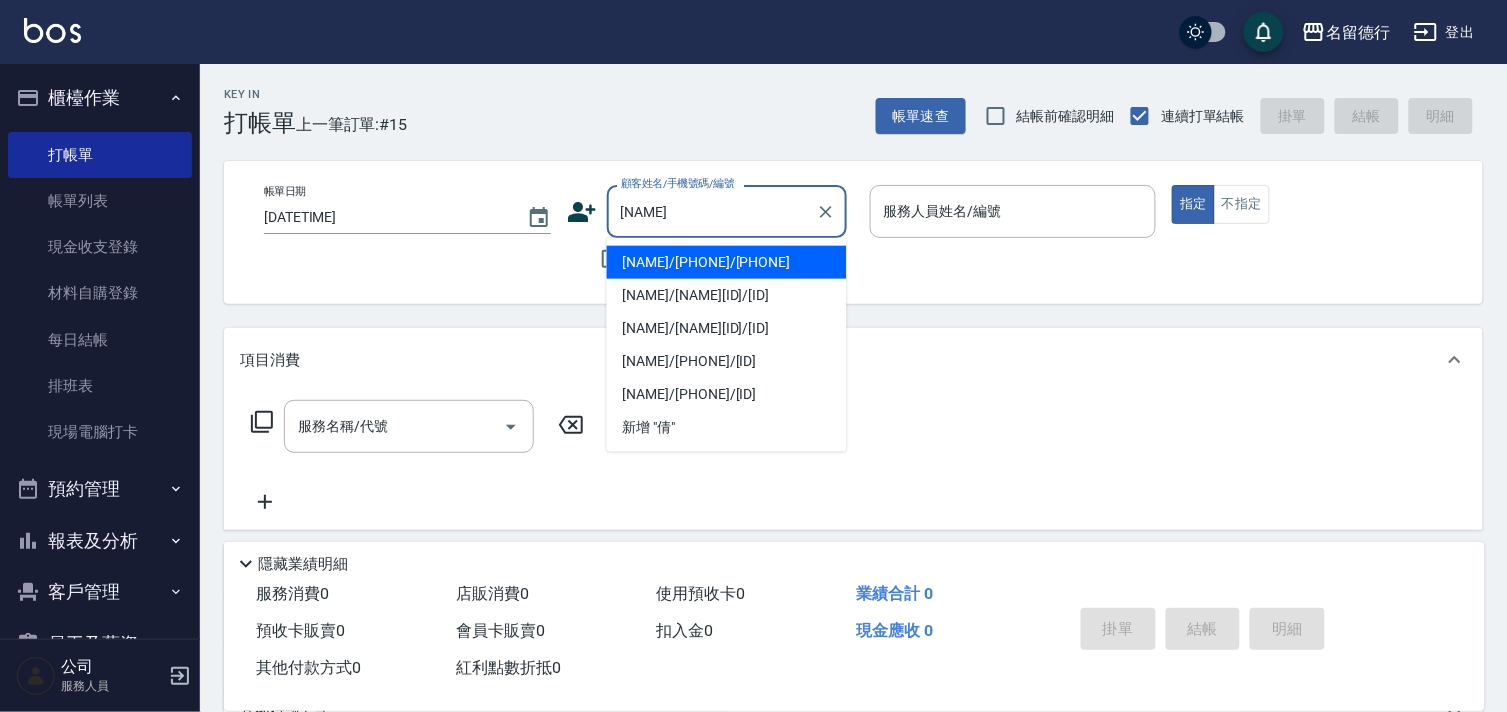 click on "[NAME]/[PHONE]/[PHONE]" at bounding box center [727, 262] 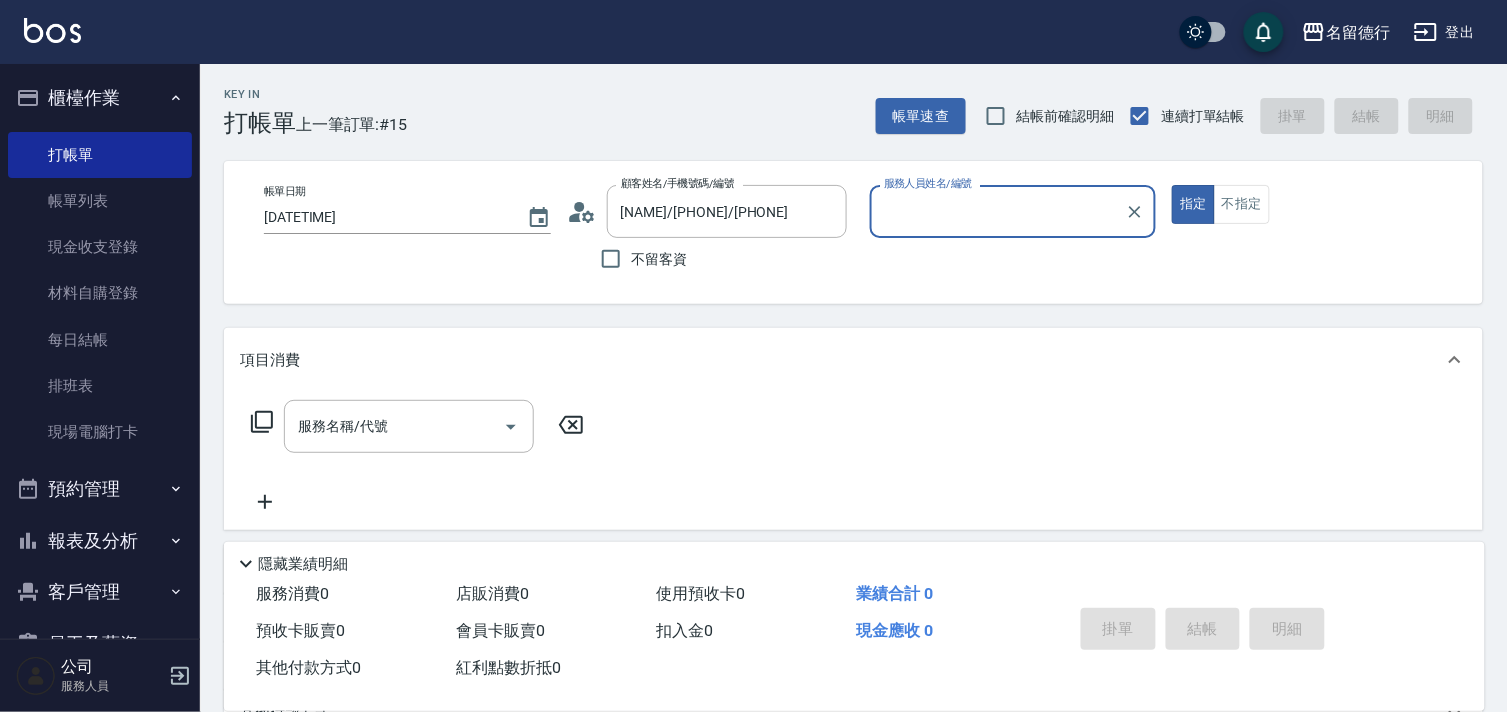 type on "婉如-10" 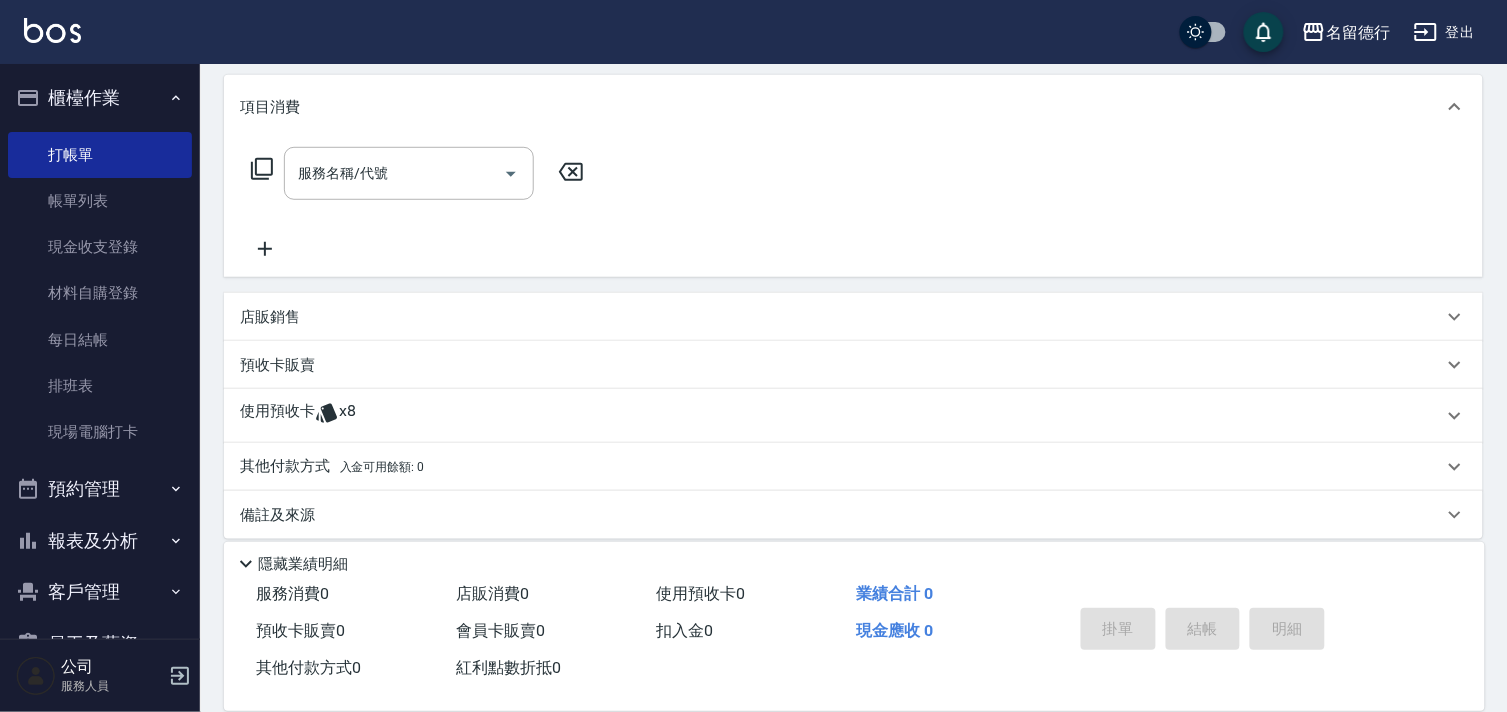 scroll, scrollTop: 268, scrollLeft: 0, axis: vertical 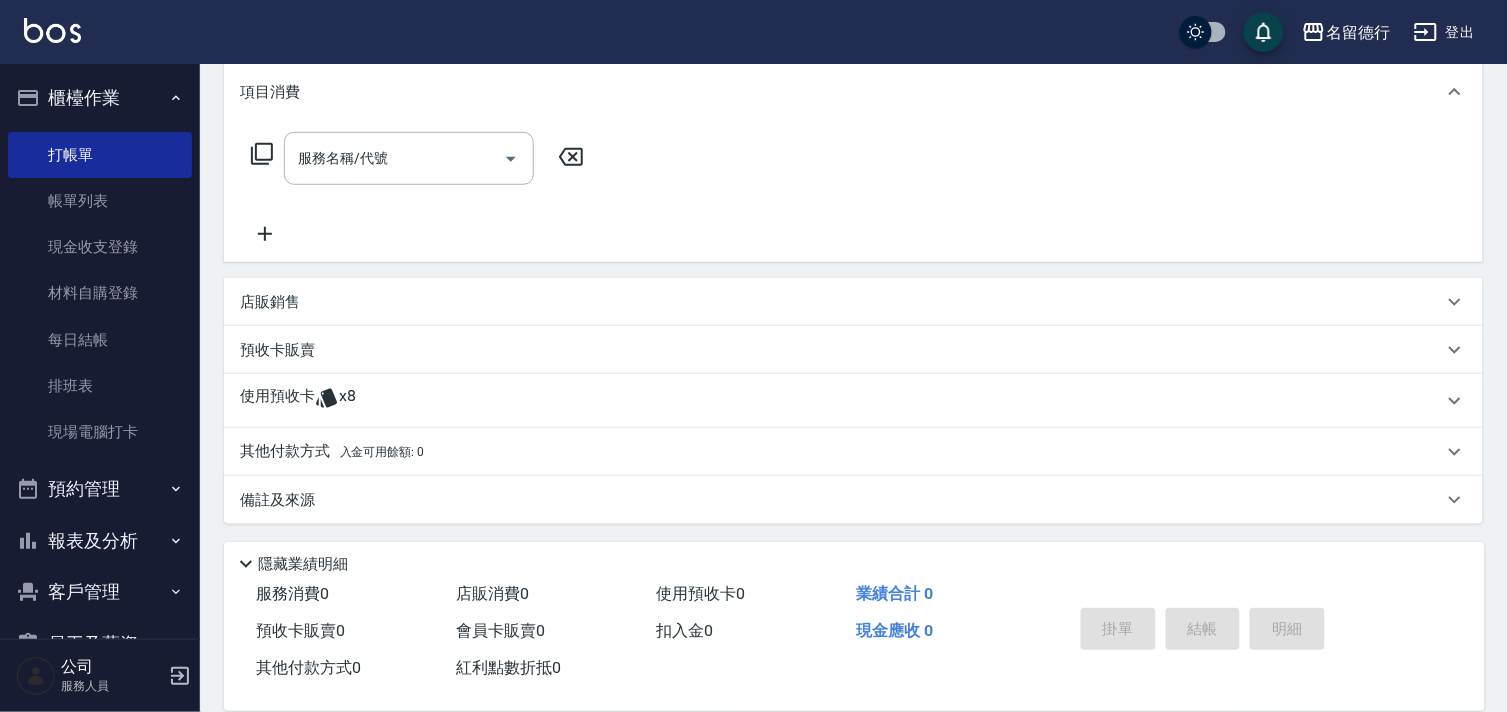 click 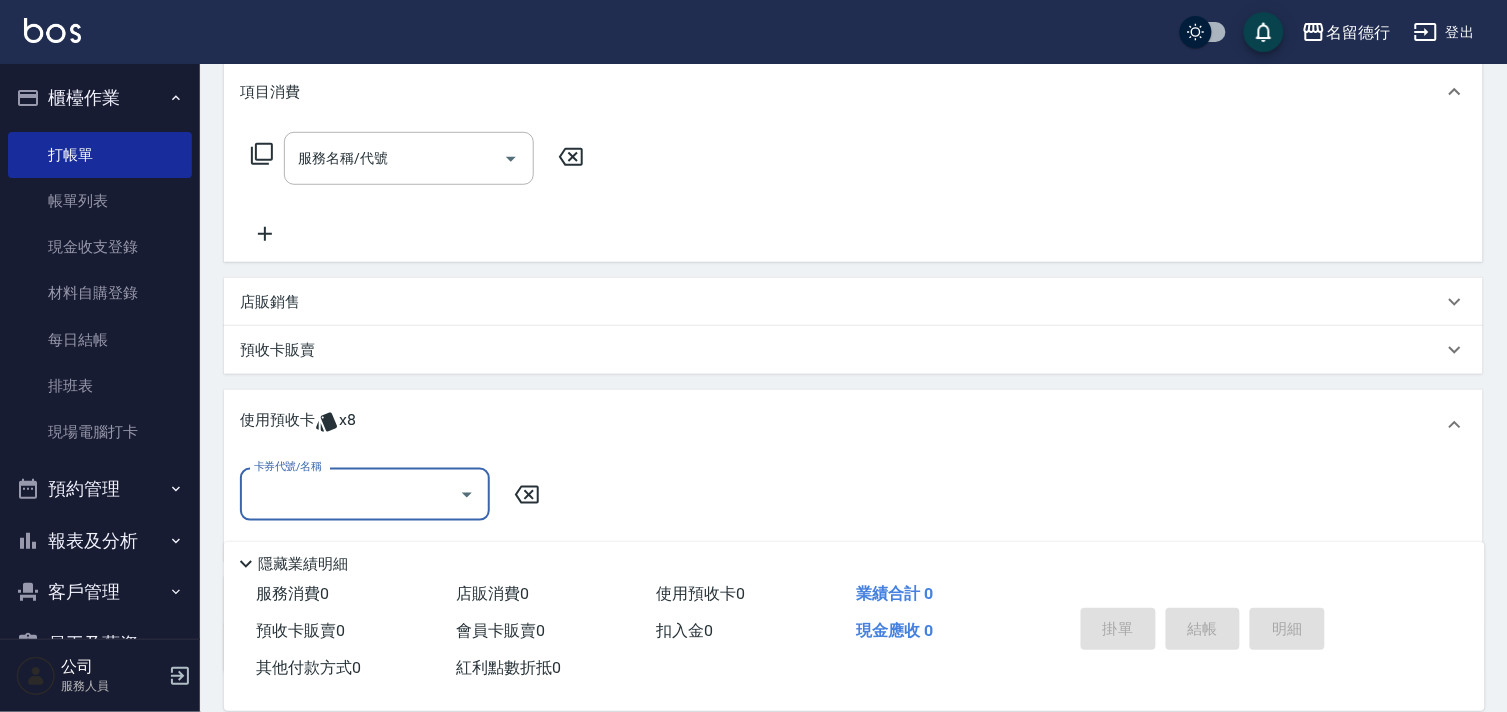 scroll, scrollTop: 0, scrollLeft: 0, axis: both 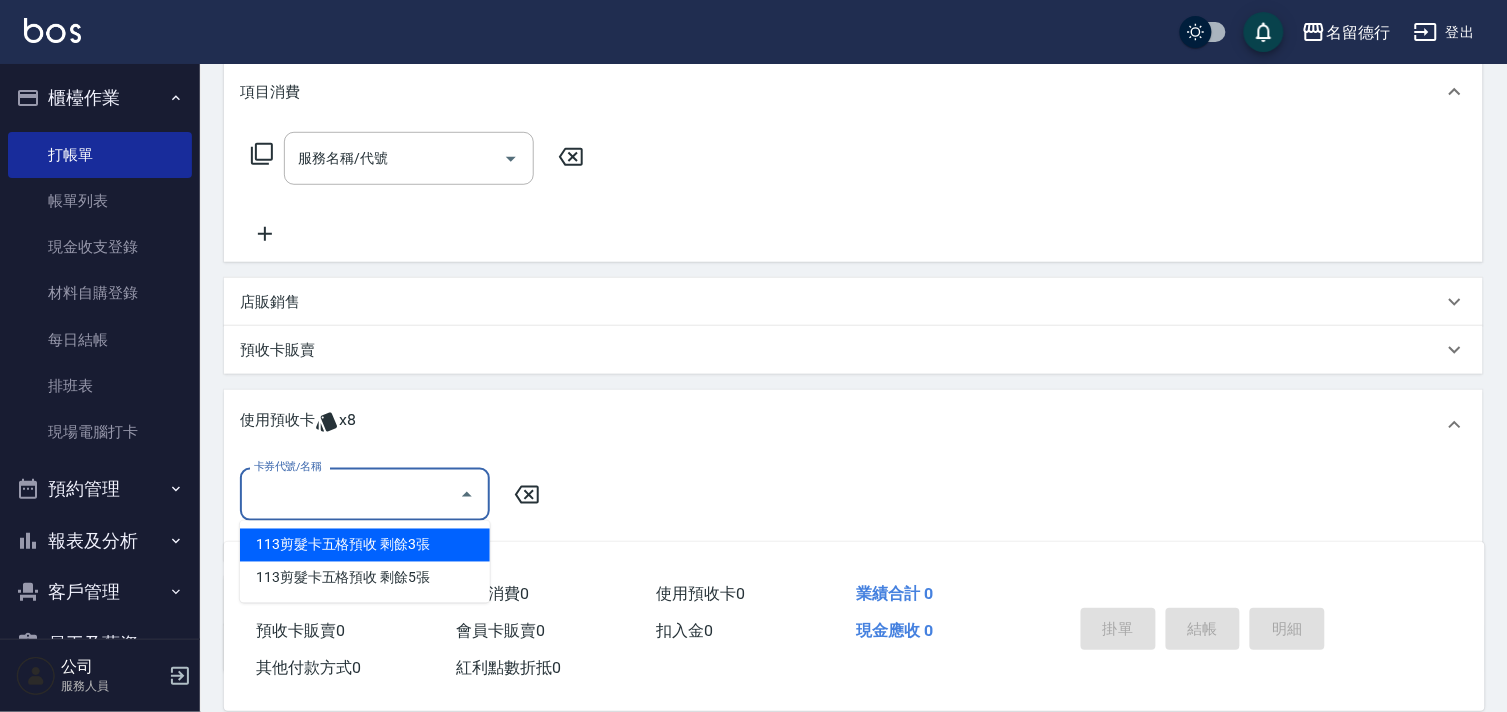click on "113剪髮卡五格預收 剩餘3張" at bounding box center [365, 545] 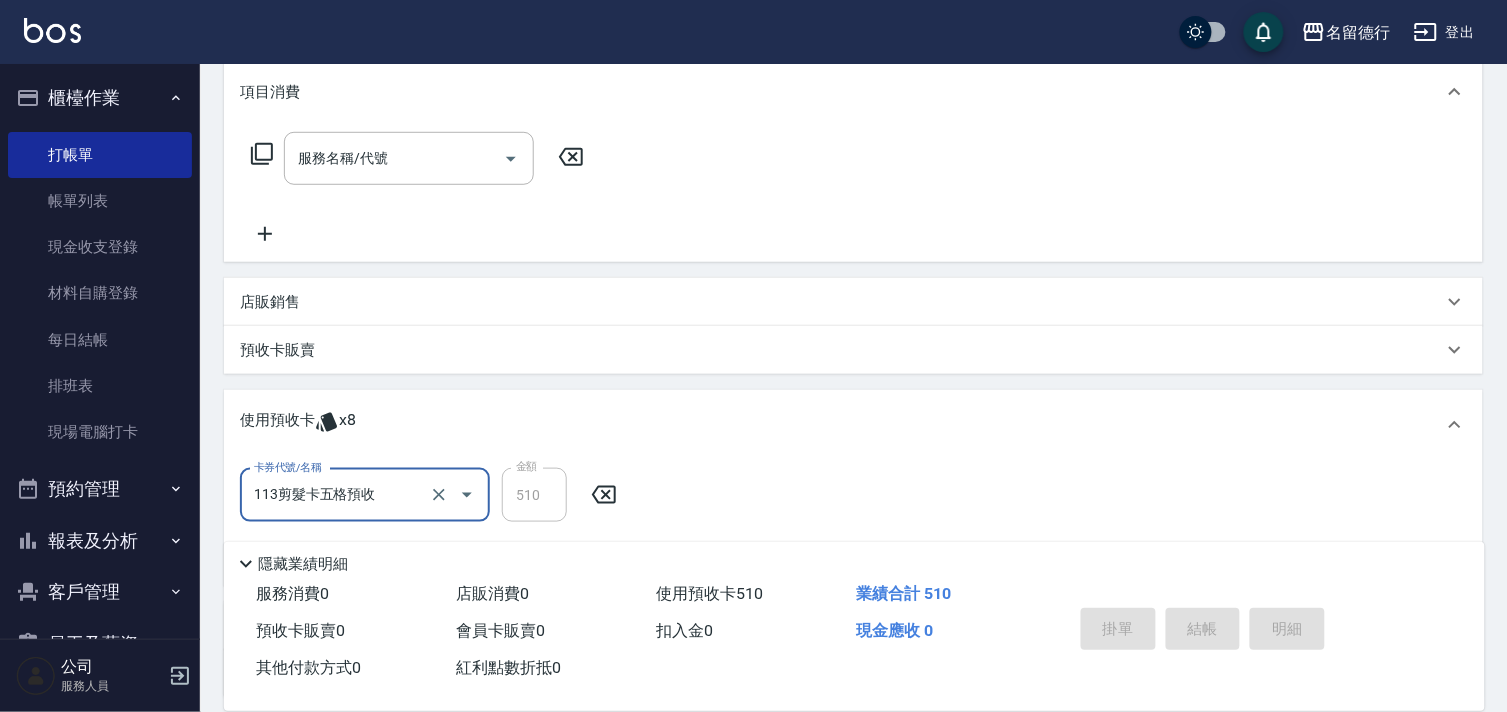 type on "[DATETIME]" 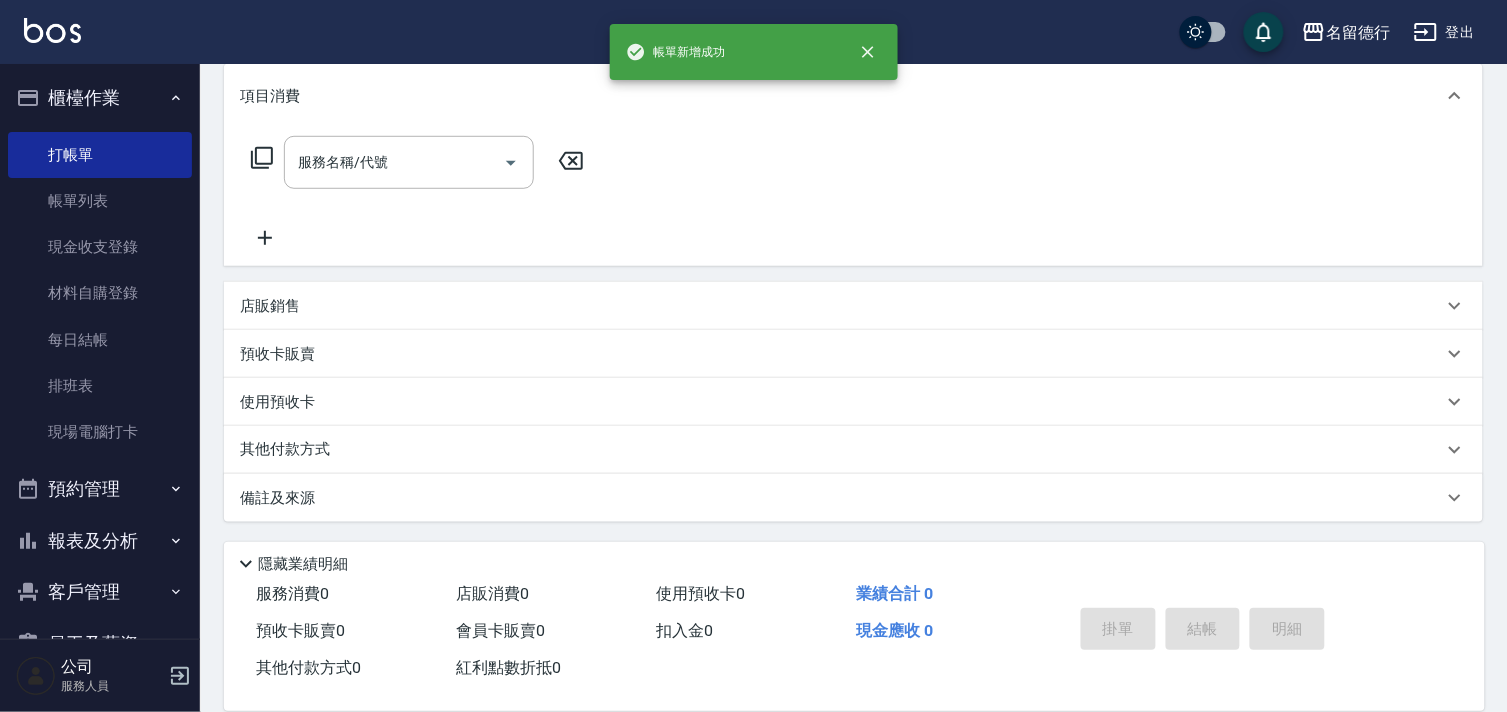 scroll, scrollTop: 0, scrollLeft: 0, axis: both 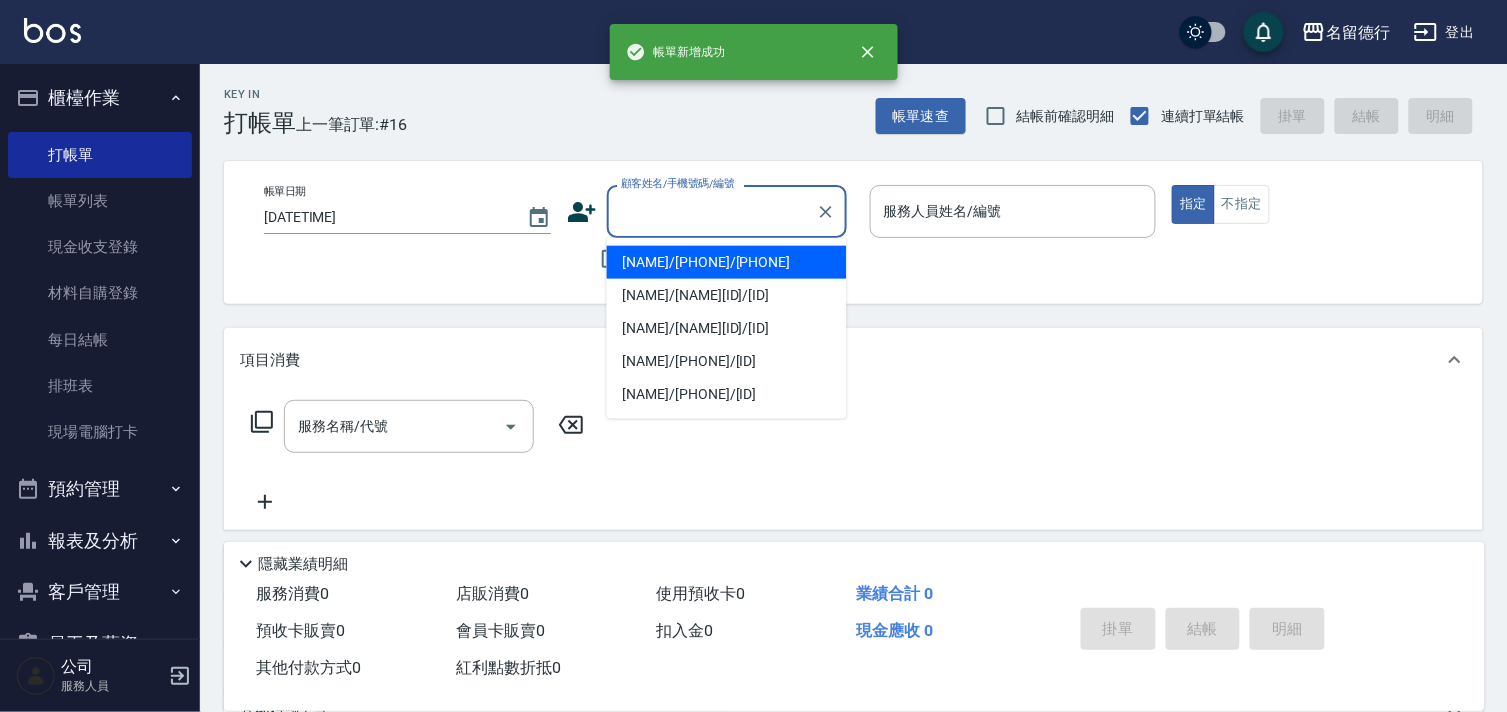click on "顧客姓名/手機號碼/編號" at bounding box center (712, 211) 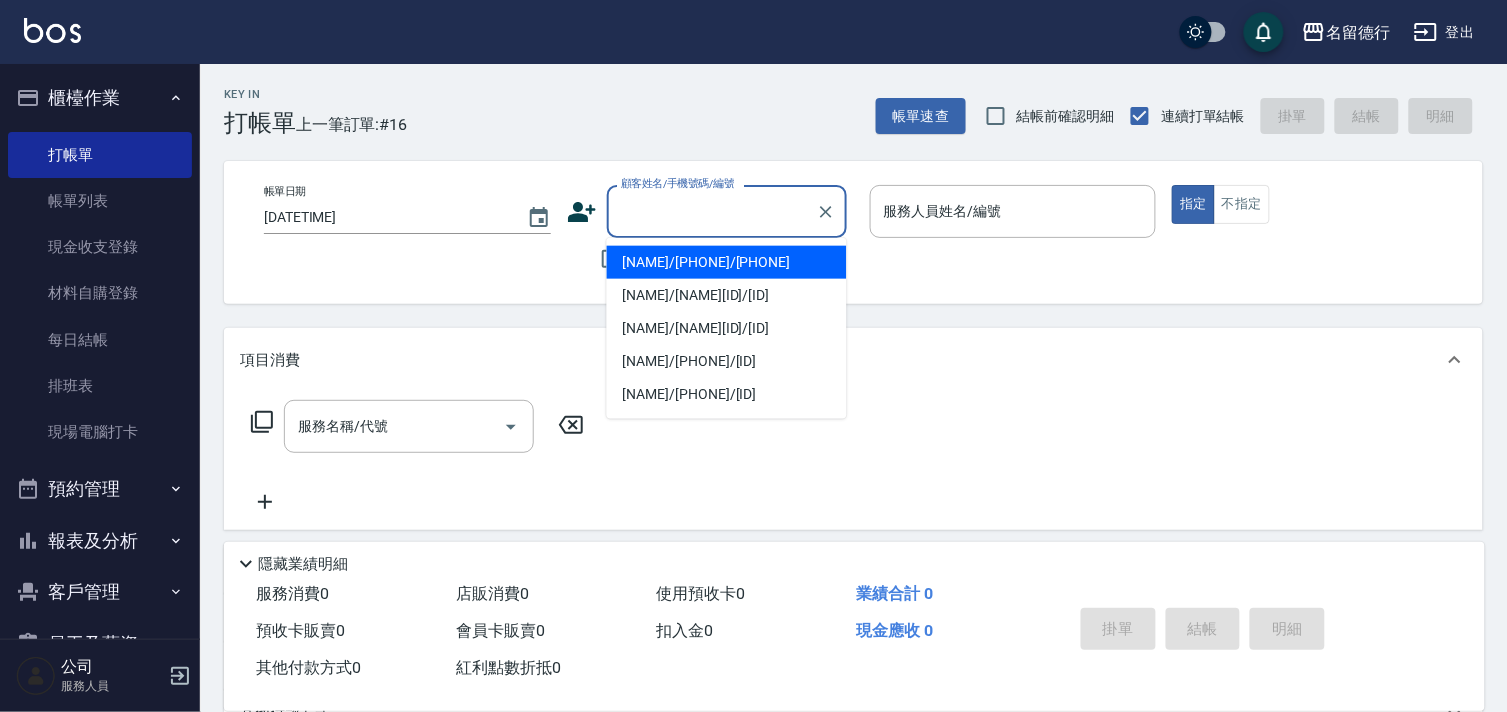 click on "[NAME]/[PHONE]/[PHONE]" at bounding box center (727, 262) 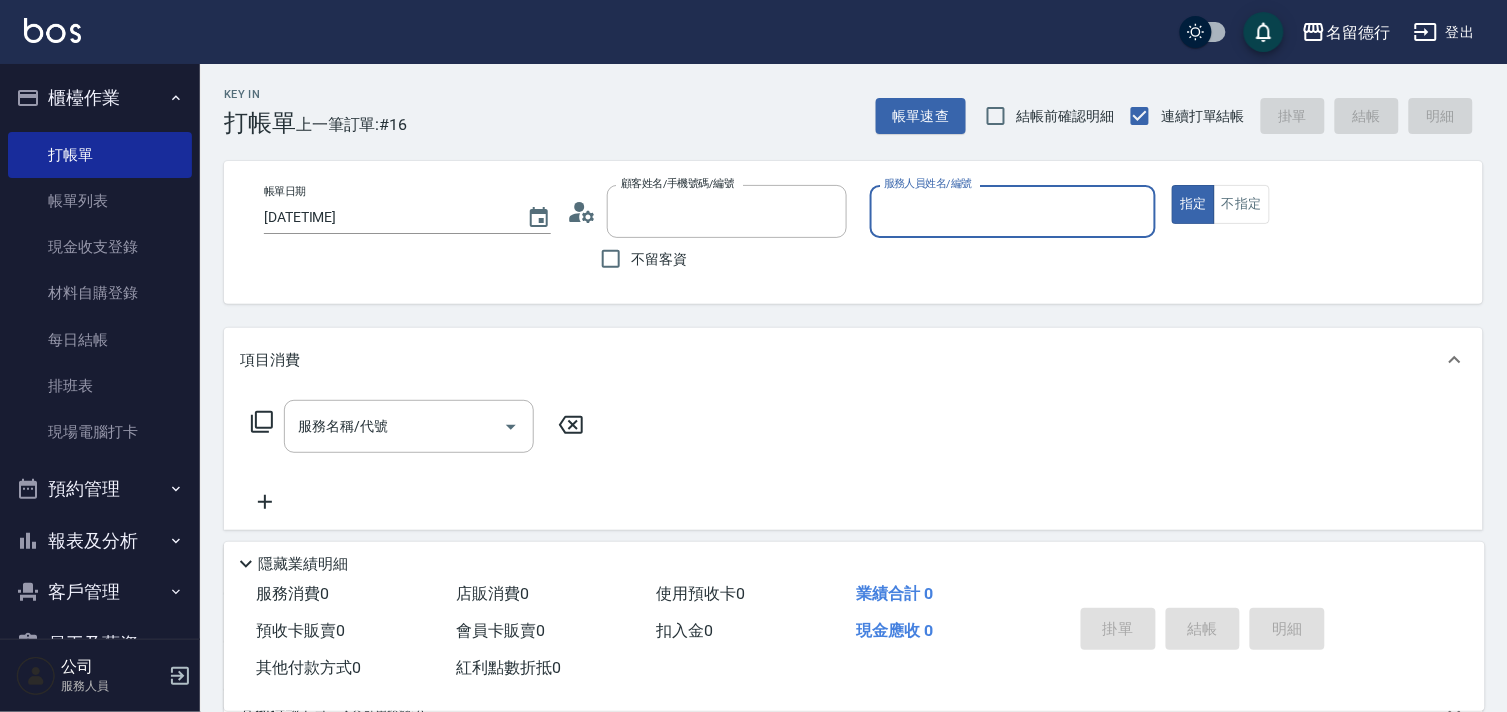 type on "[NAME]/[PHONE]/[PHONE]" 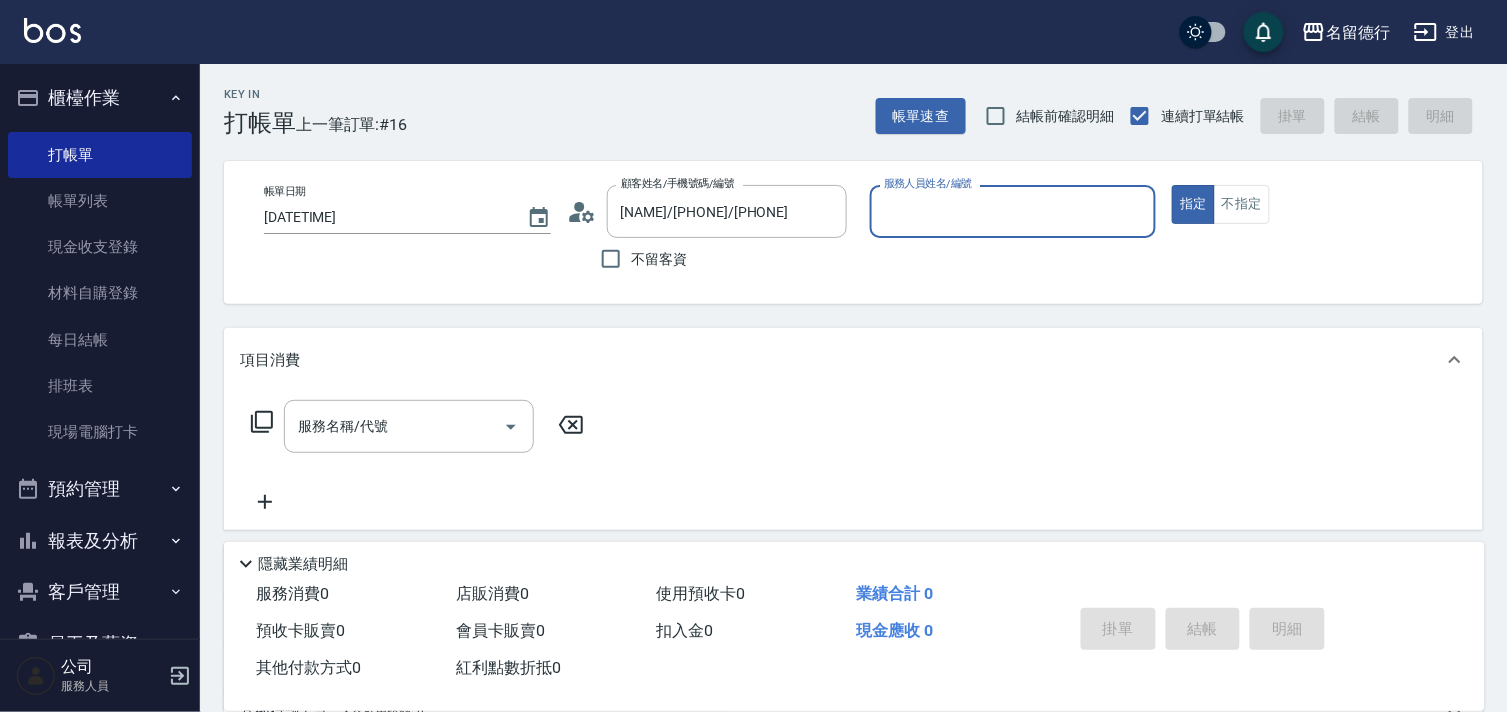 type on "婉如-10" 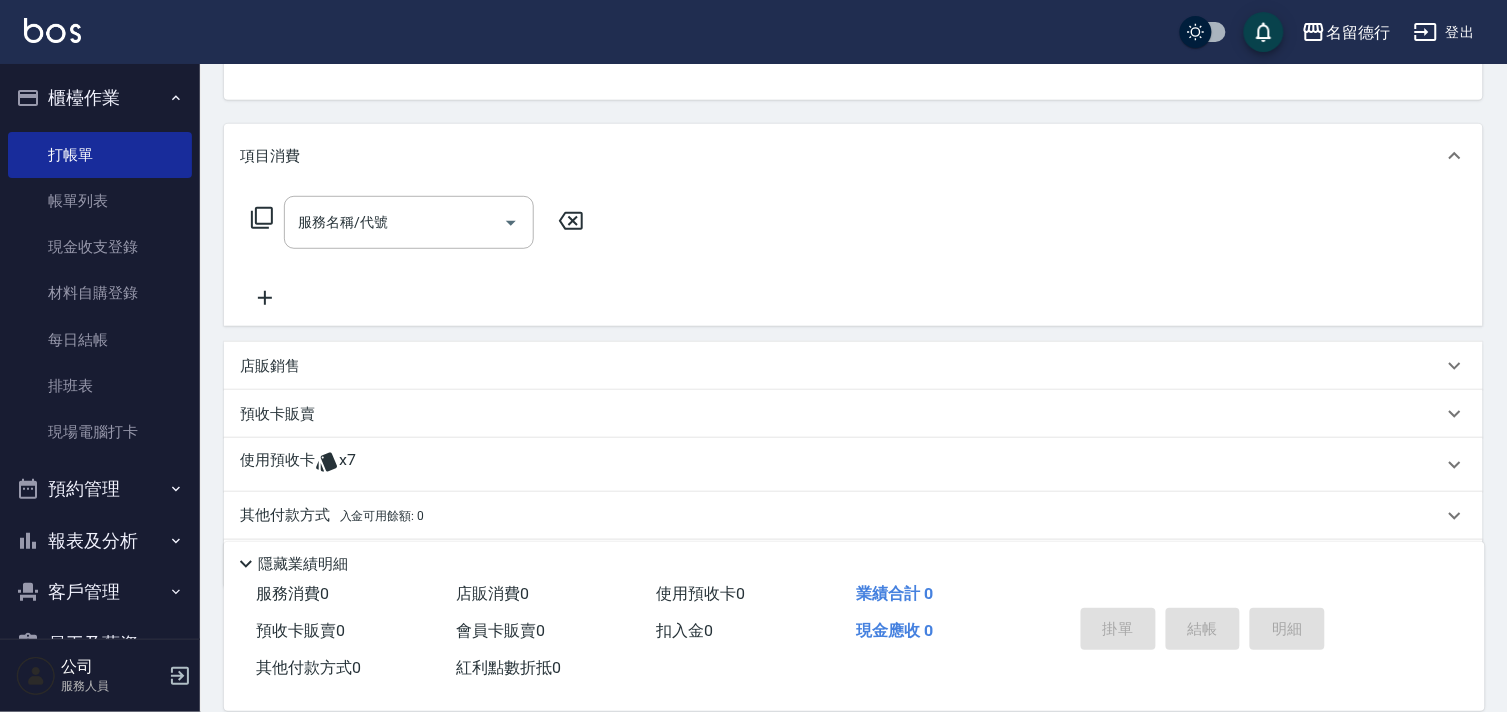 scroll, scrollTop: 268, scrollLeft: 0, axis: vertical 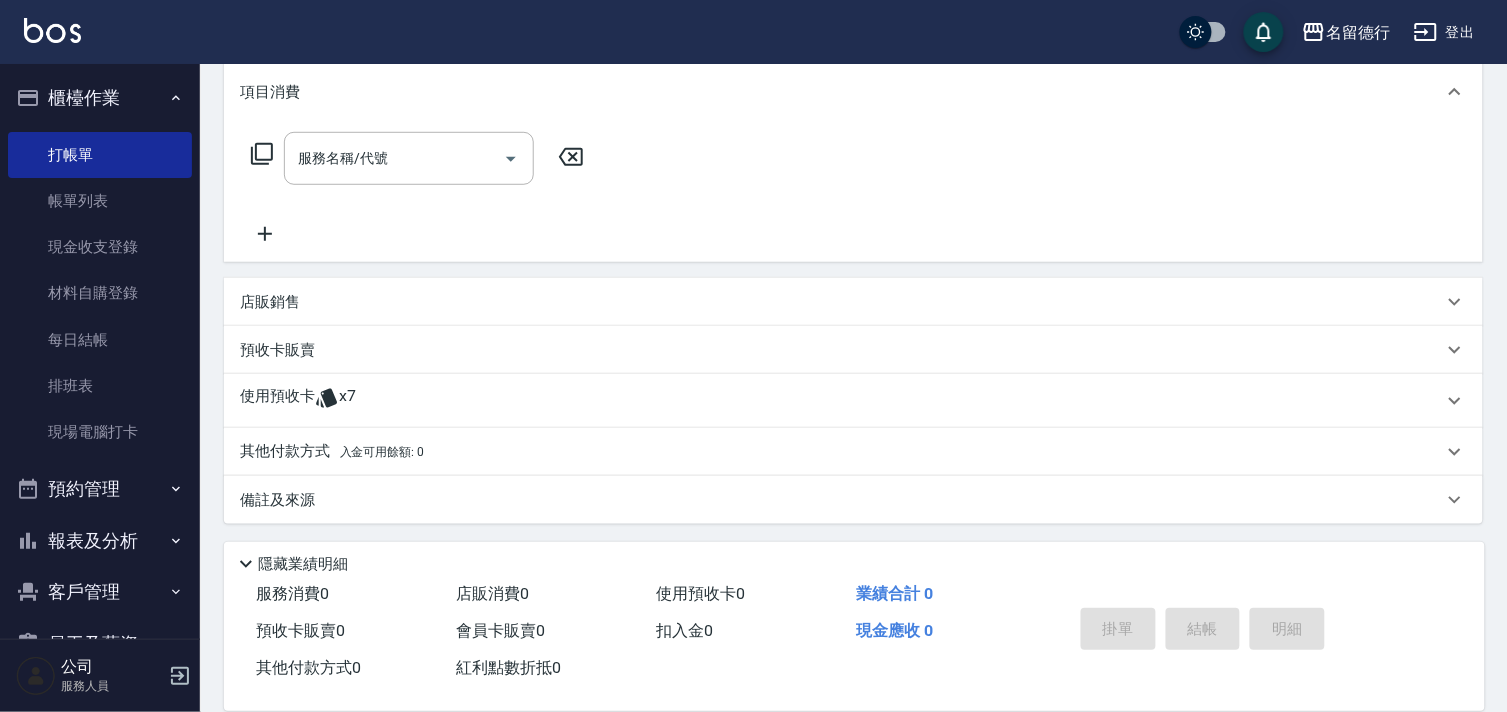 click on "使用預收卡" at bounding box center [277, 401] 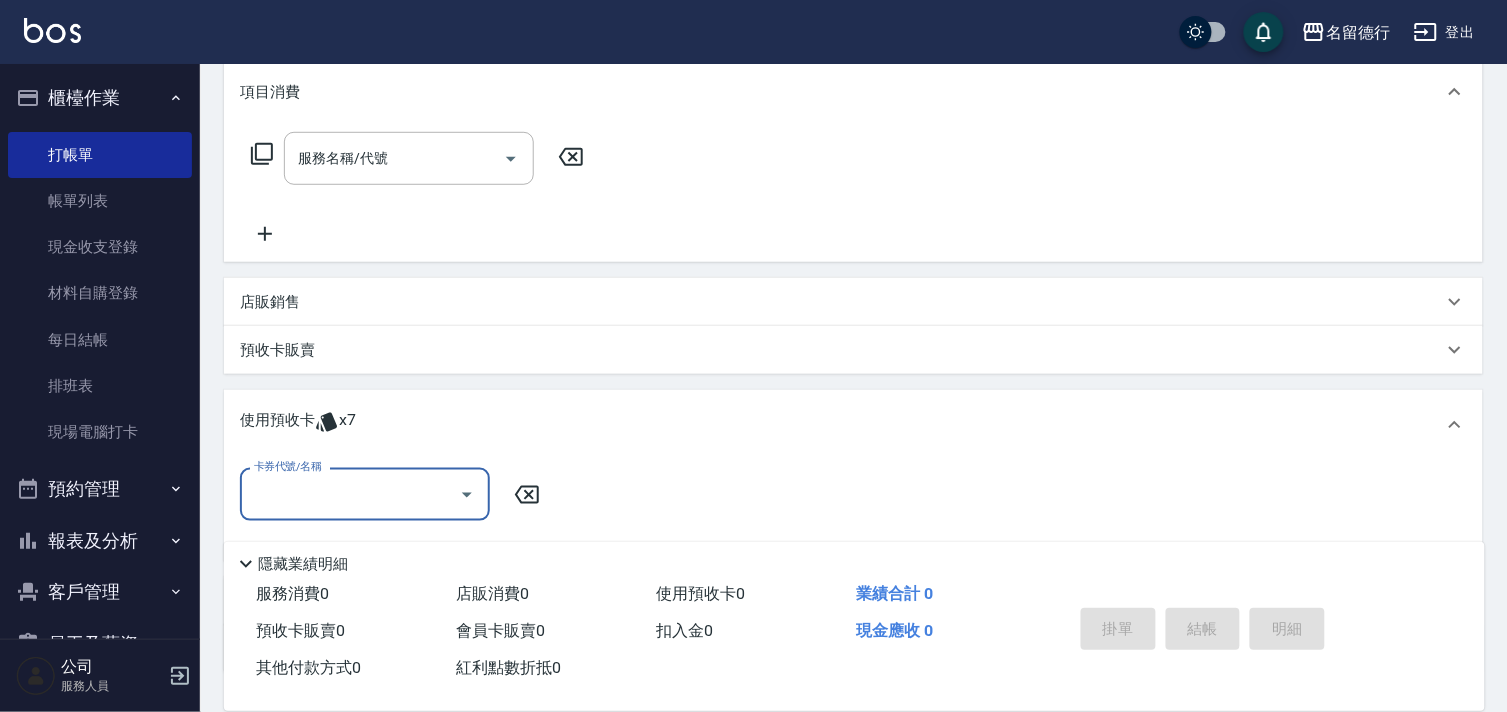 scroll, scrollTop: 0, scrollLeft: 0, axis: both 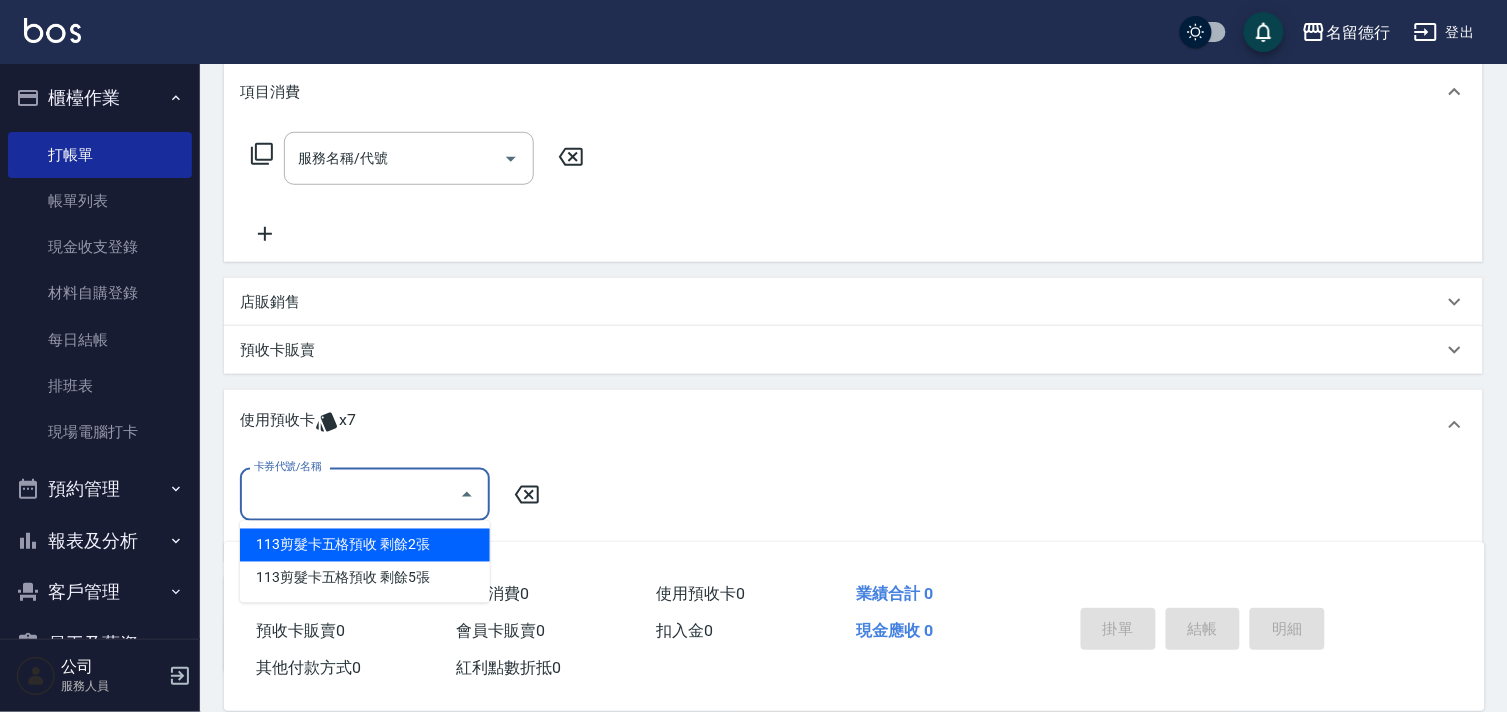 click on "卡券代號/名稱" at bounding box center (350, 494) 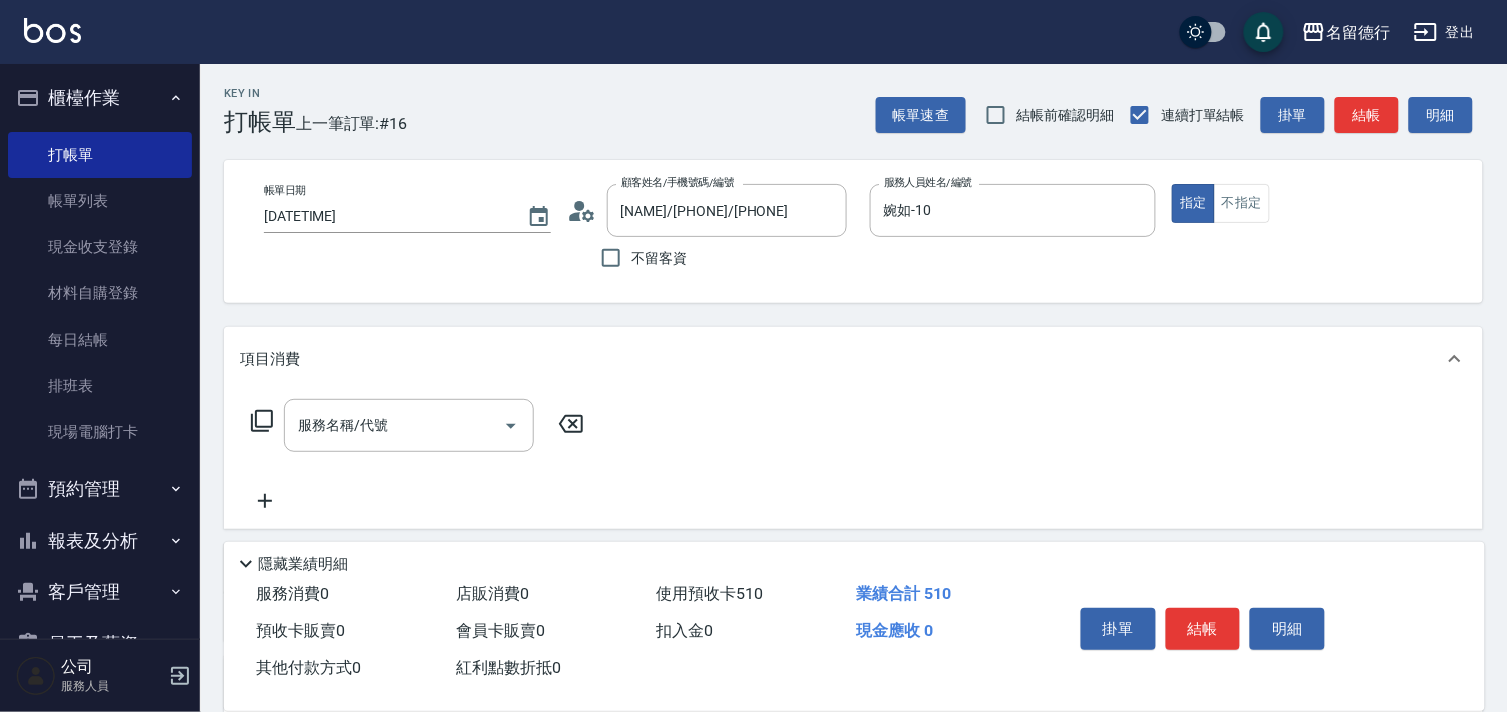 scroll, scrollTop: 0, scrollLeft: 0, axis: both 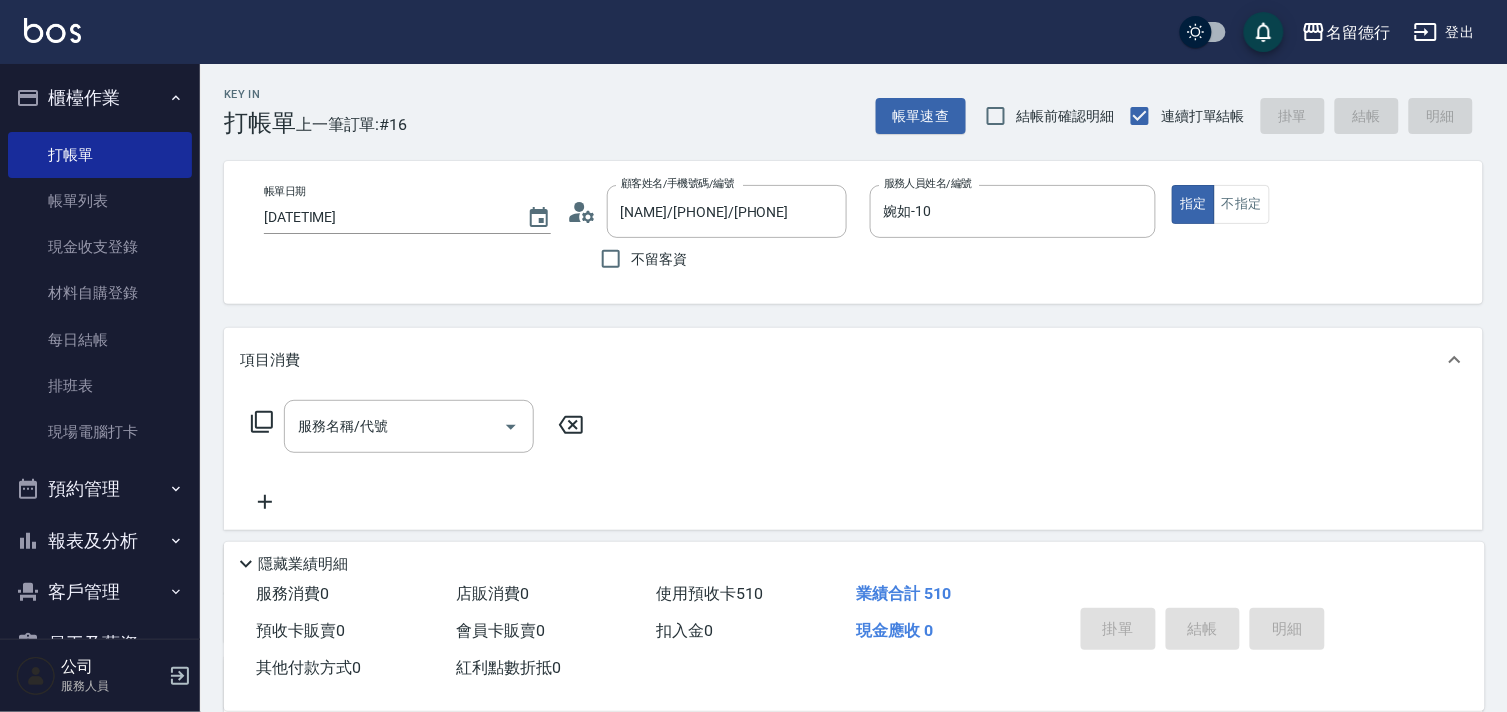 type 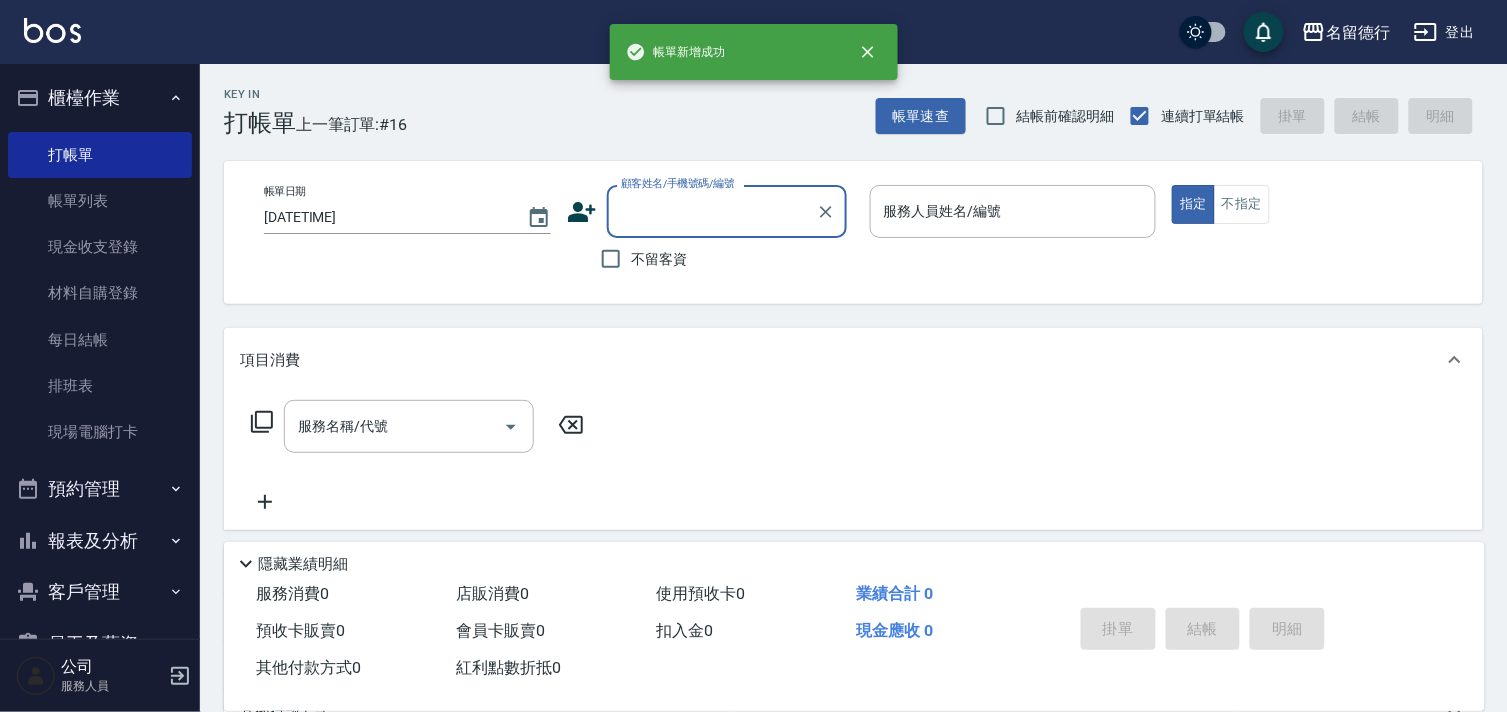 scroll, scrollTop: 0, scrollLeft: 0, axis: both 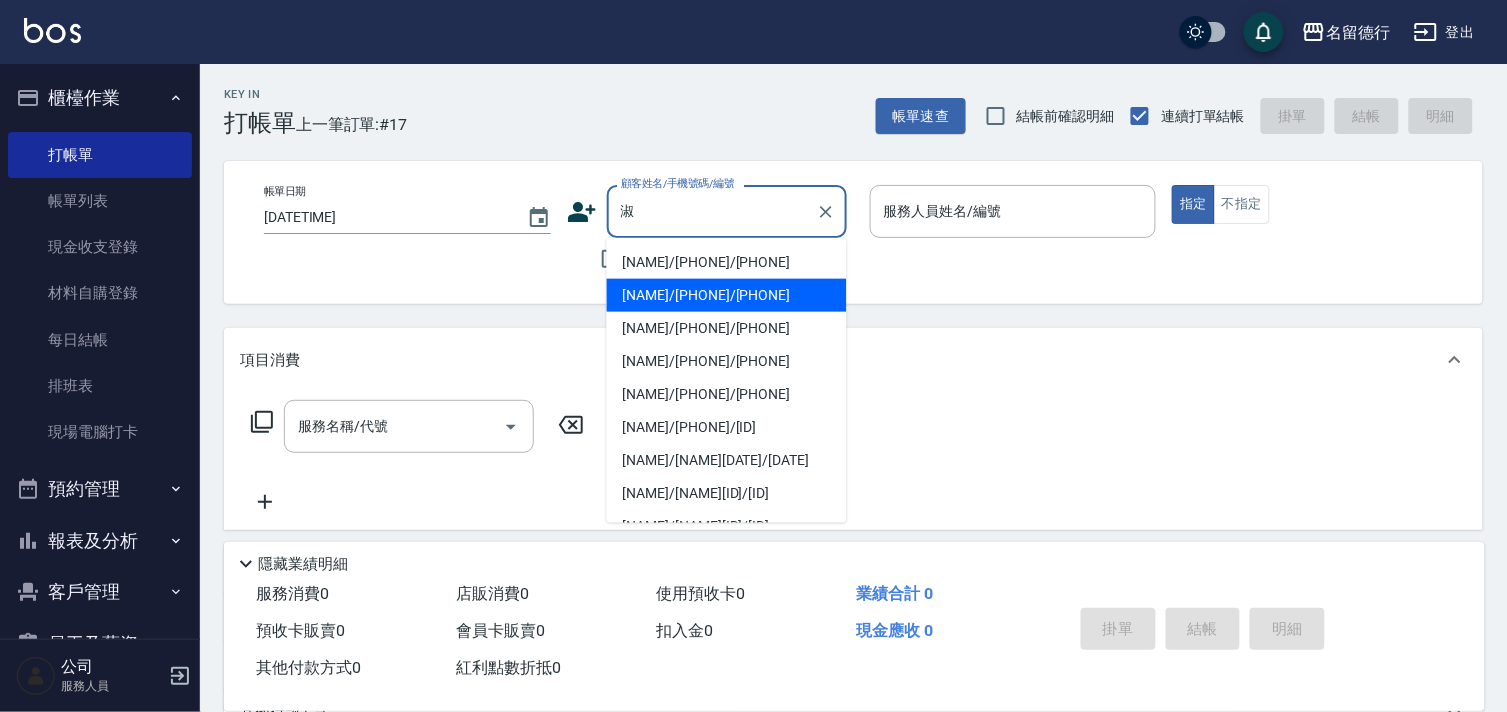 click on "[NAME]/[PHONE]/[PHONE]" at bounding box center (727, 295) 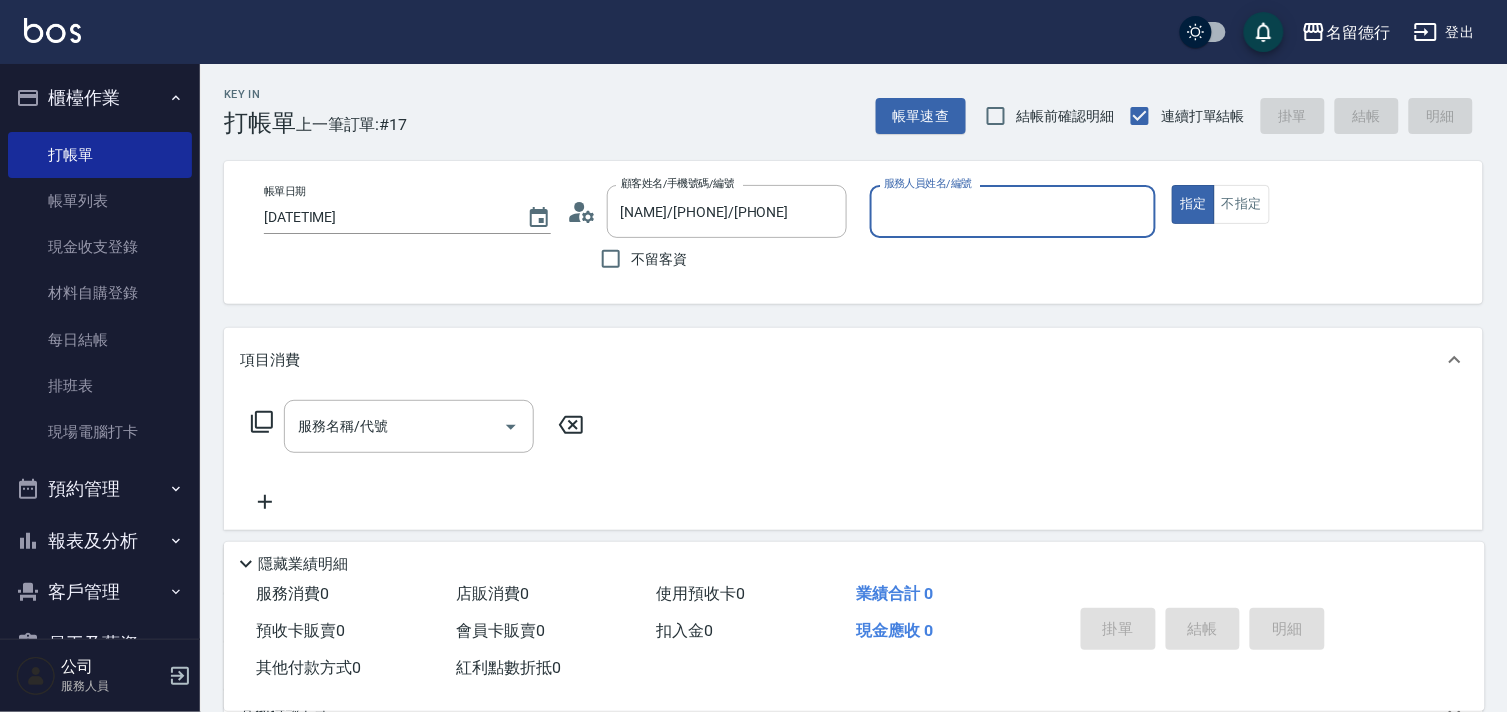 type on "婉如-10" 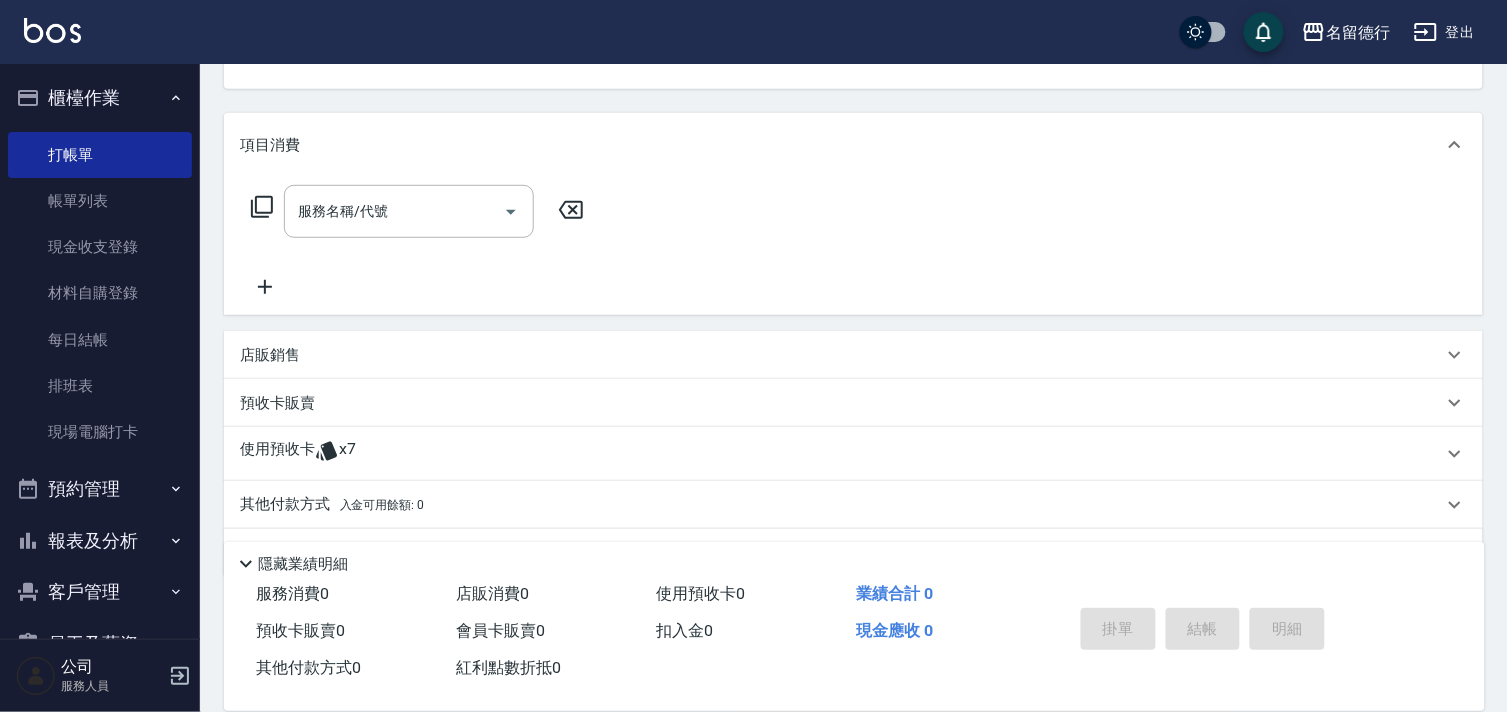 scroll, scrollTop: 222, scrollLeft: 0, axis: vertical 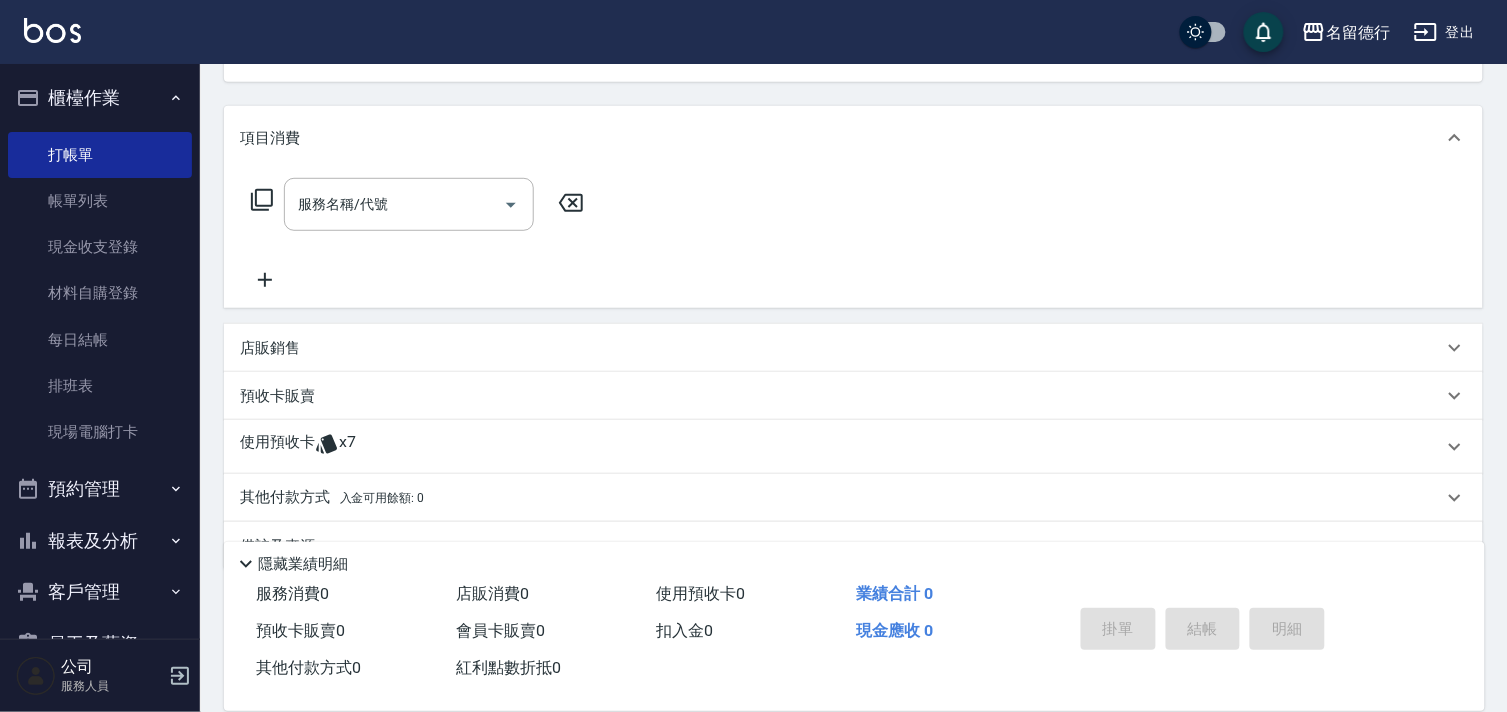 click on "使用預收卡" at bounding box center [277, 447] 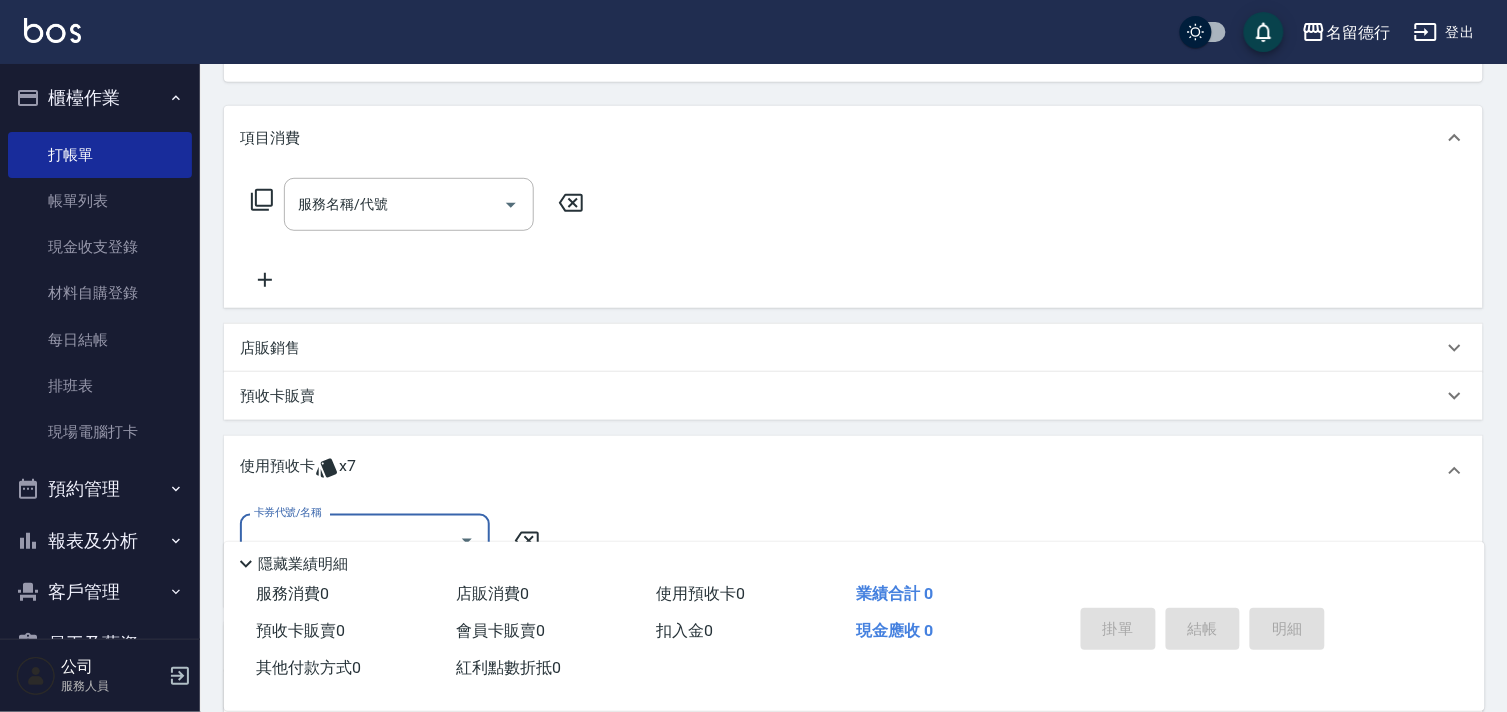 scroll, scrollTop: 0, scrollLeft: 0, axis: both 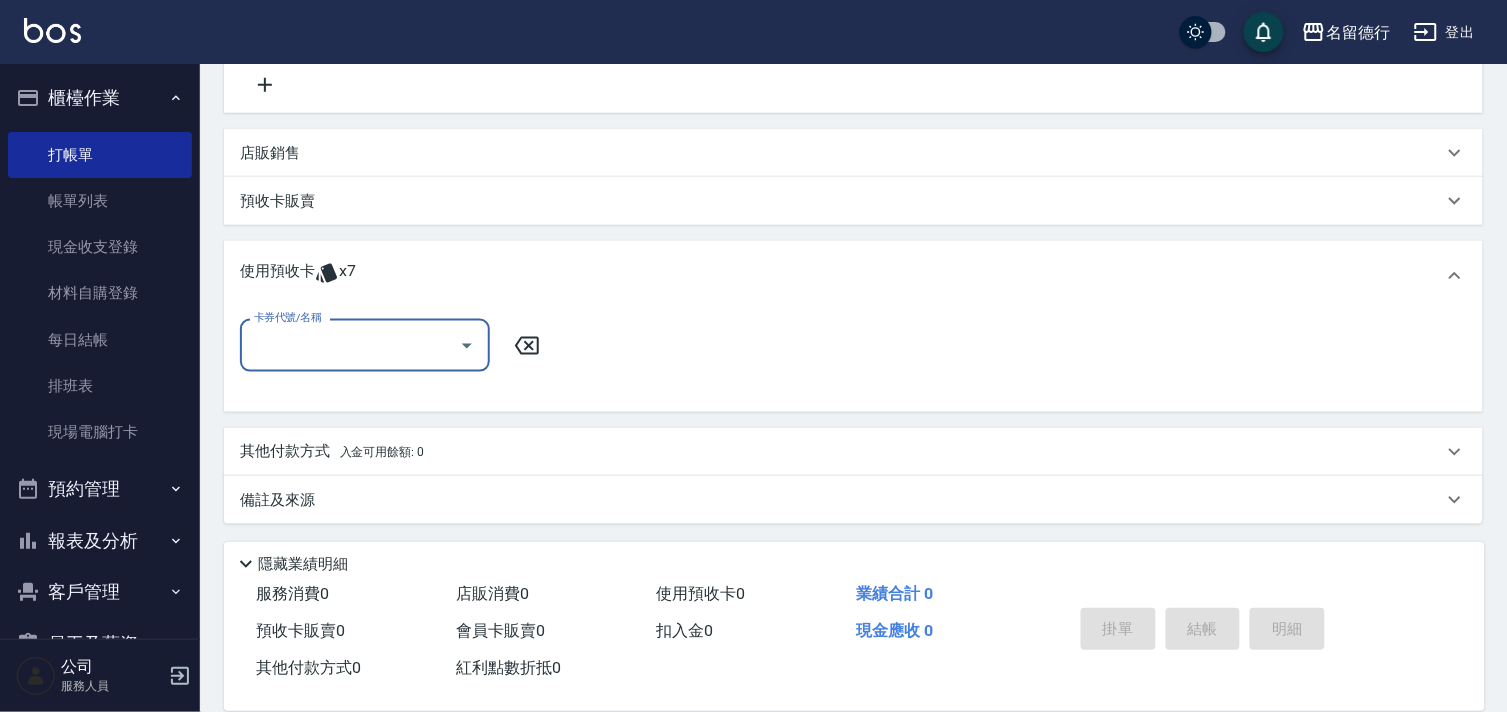 click on "卡券代號/名稱" at bounding box center (350, 345) 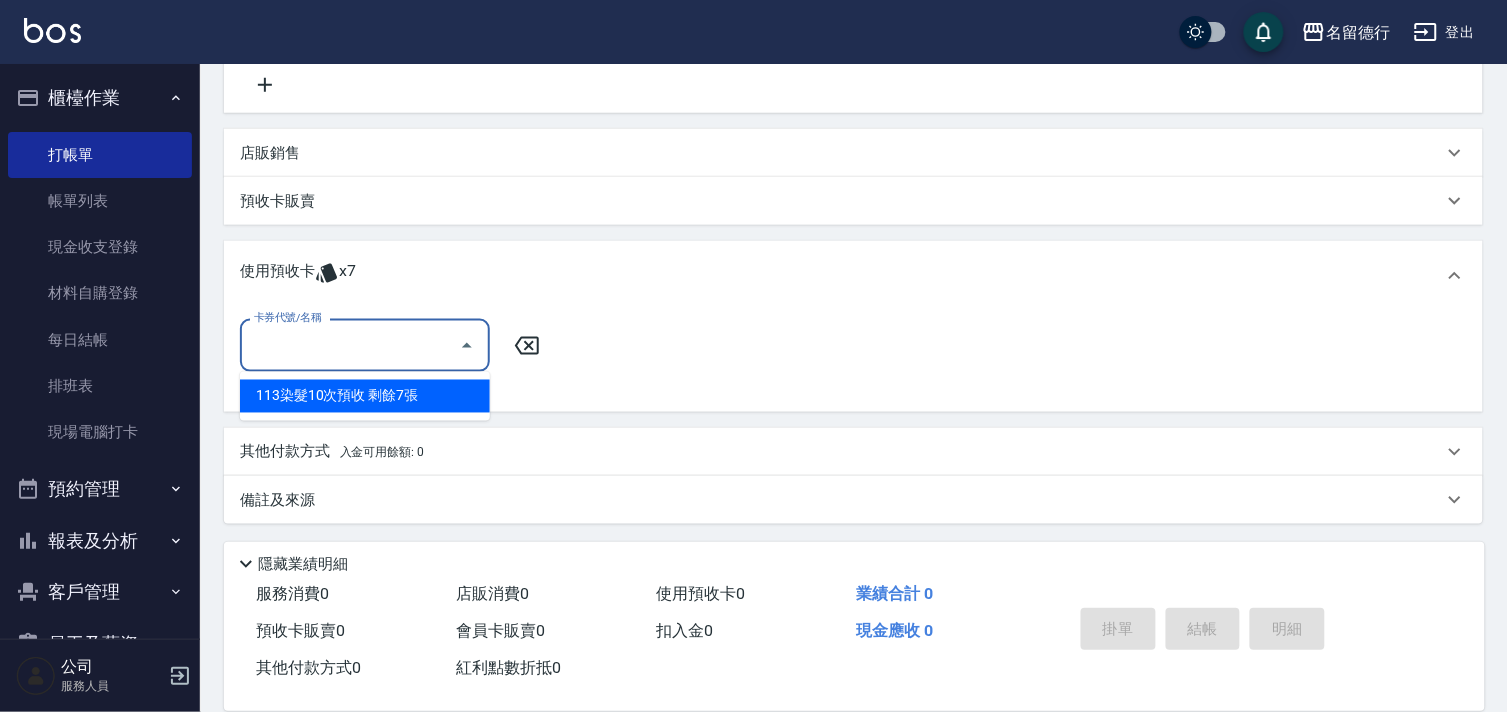 click on "113染髮10次預收 剩餘7張" at bounding box center [365, 396] 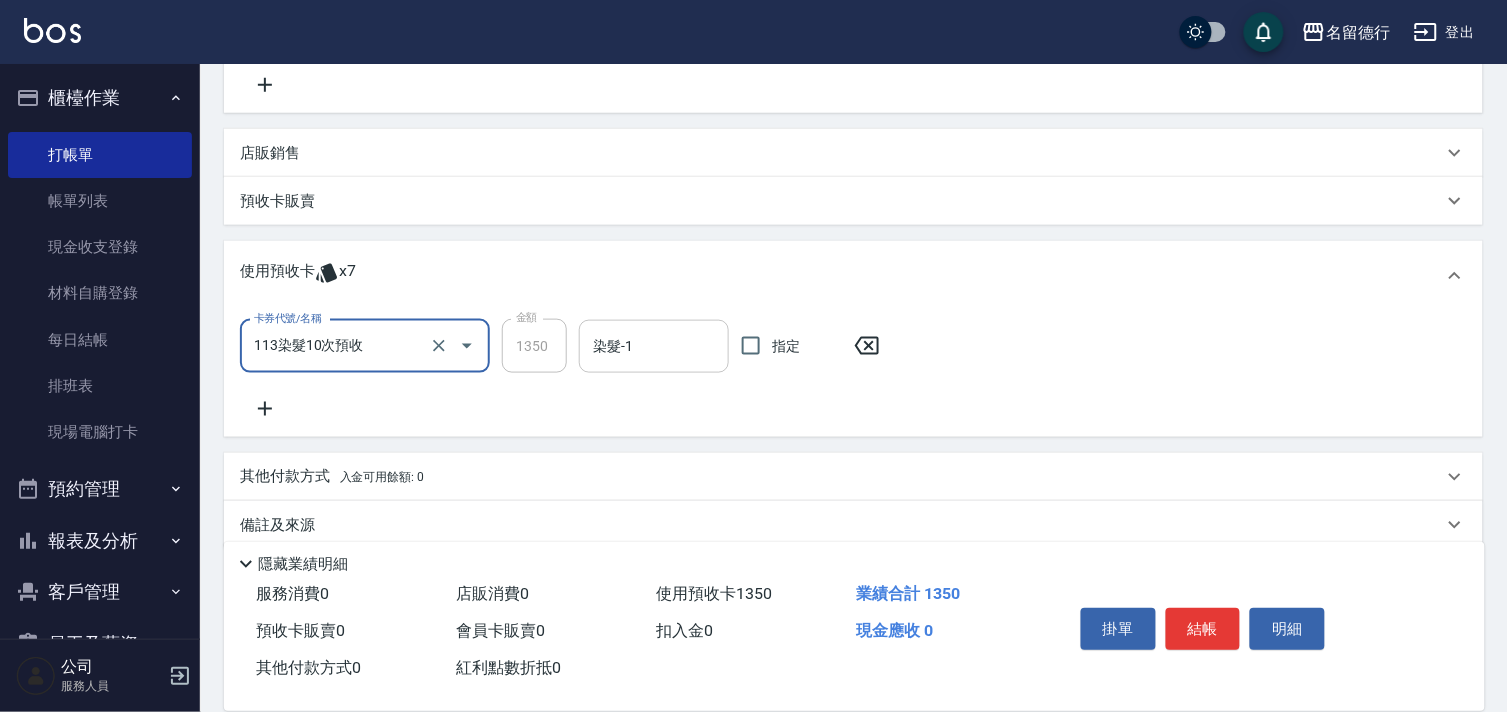 click on "染髮-1 染髮-1" at bounding box center (654, 346) 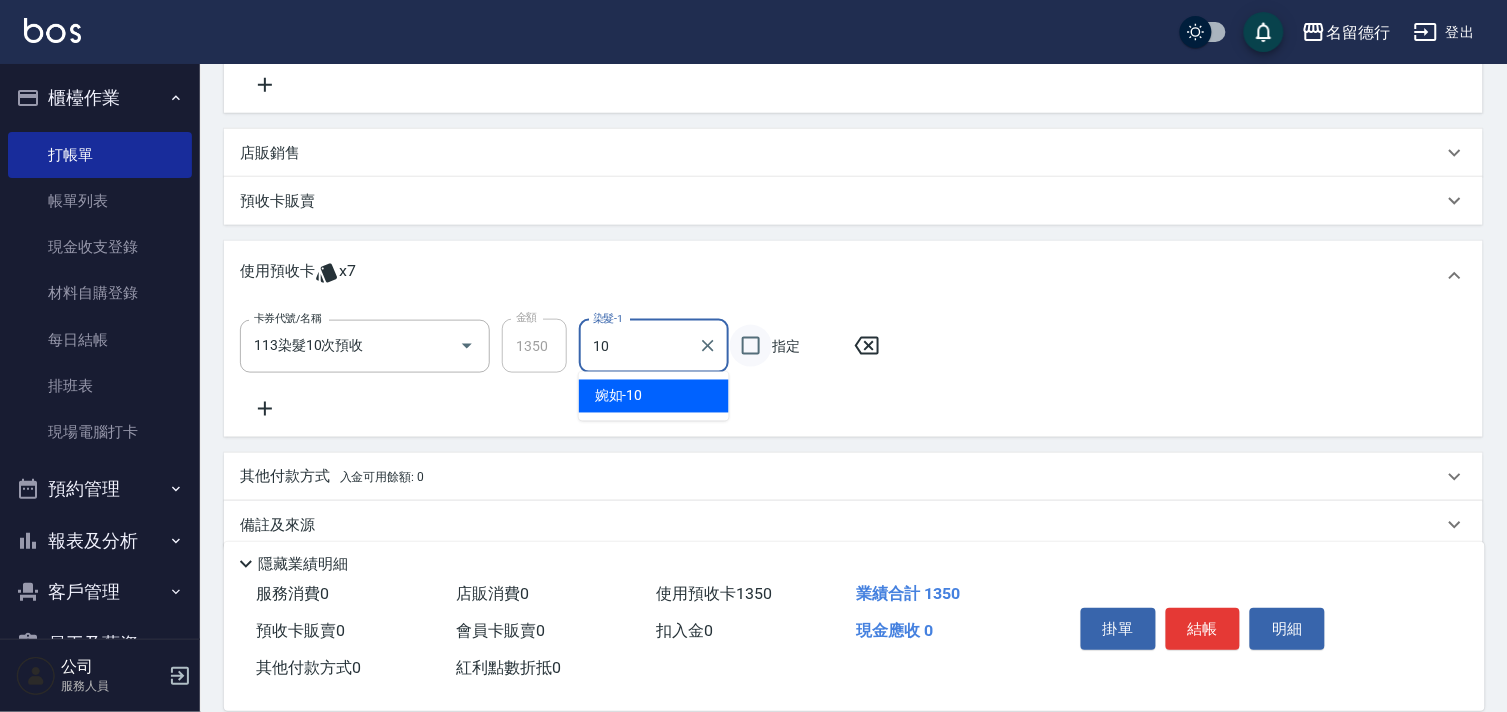 type on "婉如-10" 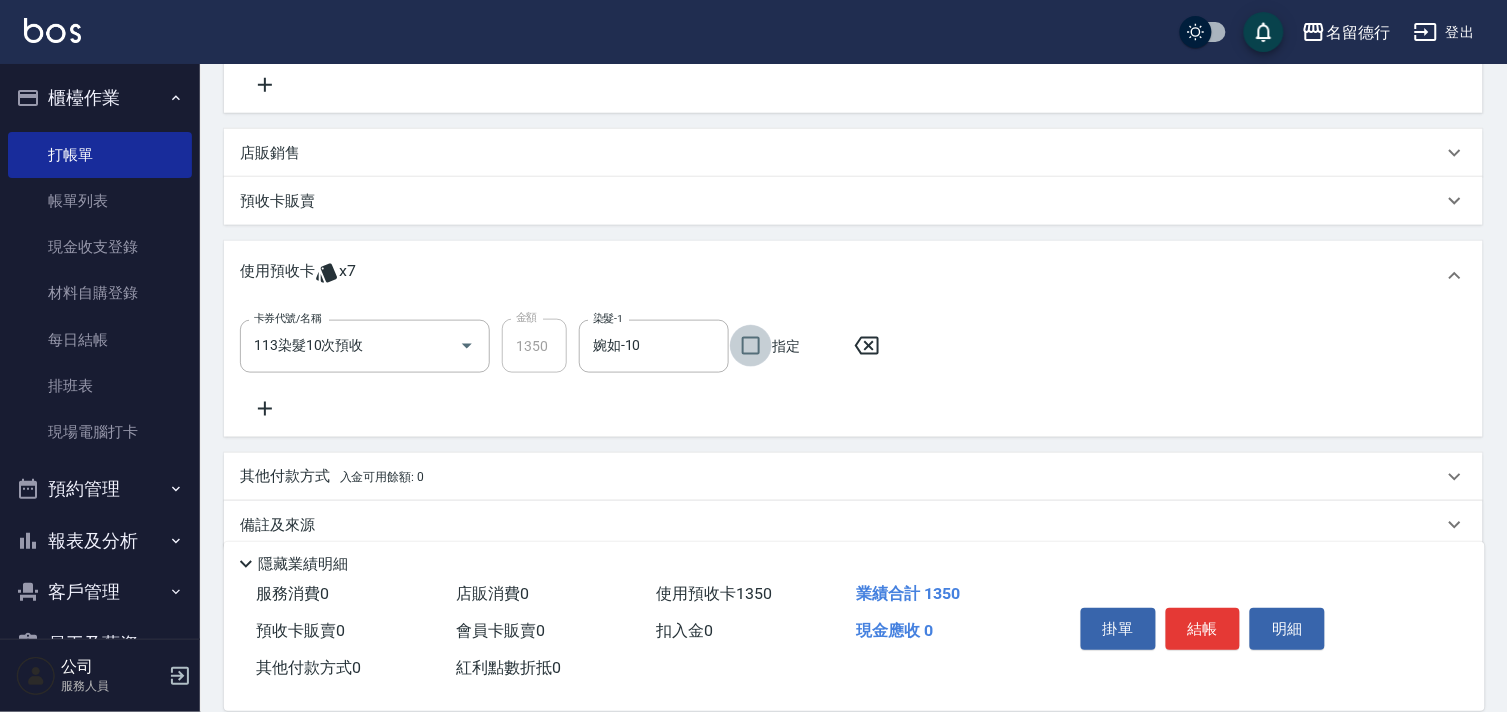 click on "指定" at bounding box center (751, 346) 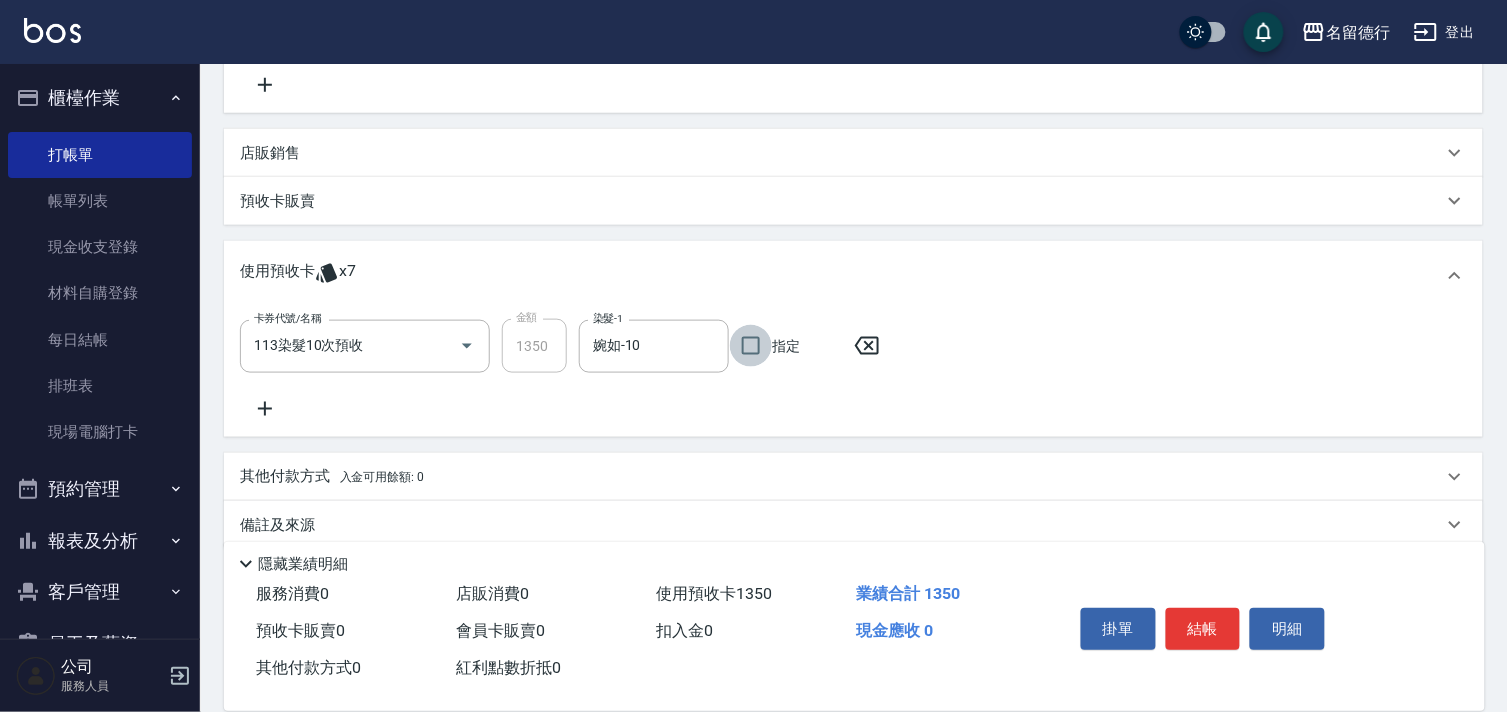 checkbox on "true" 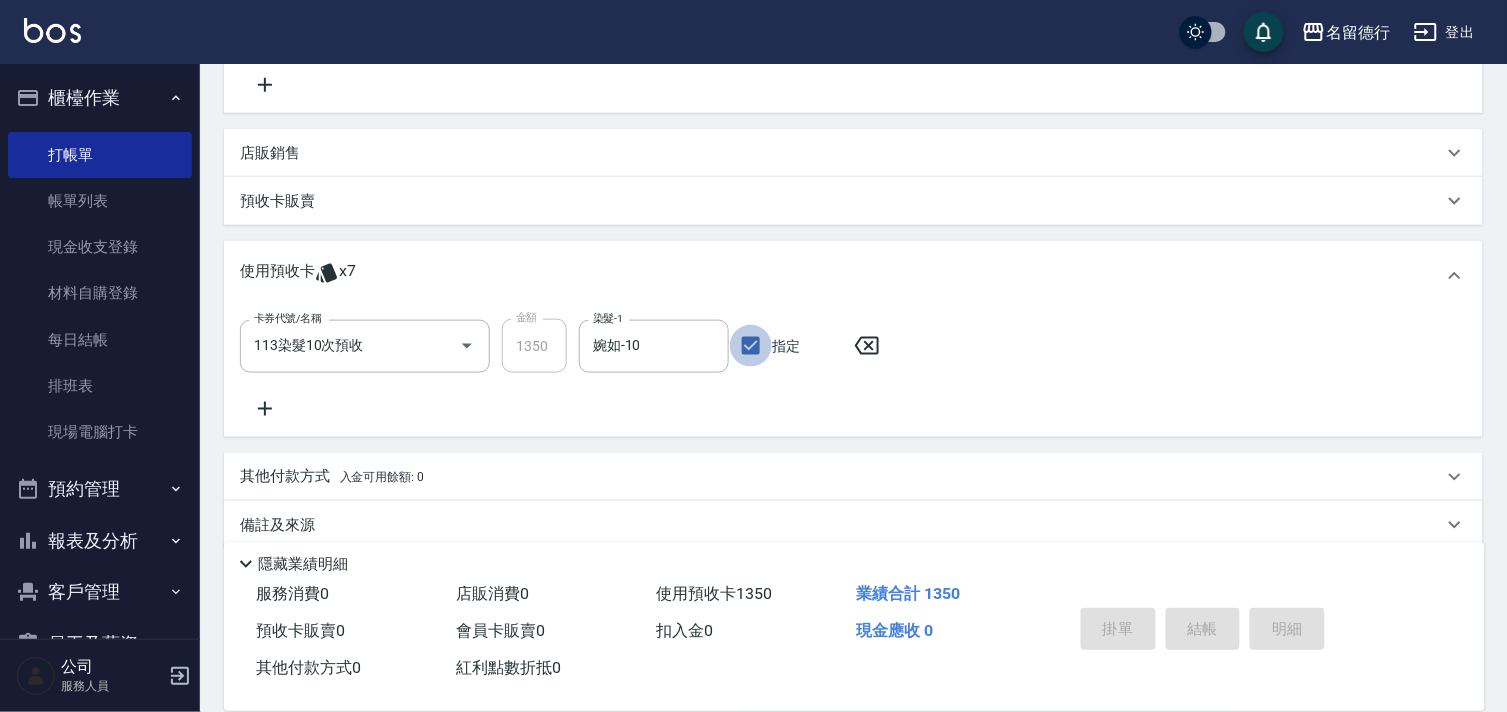 type 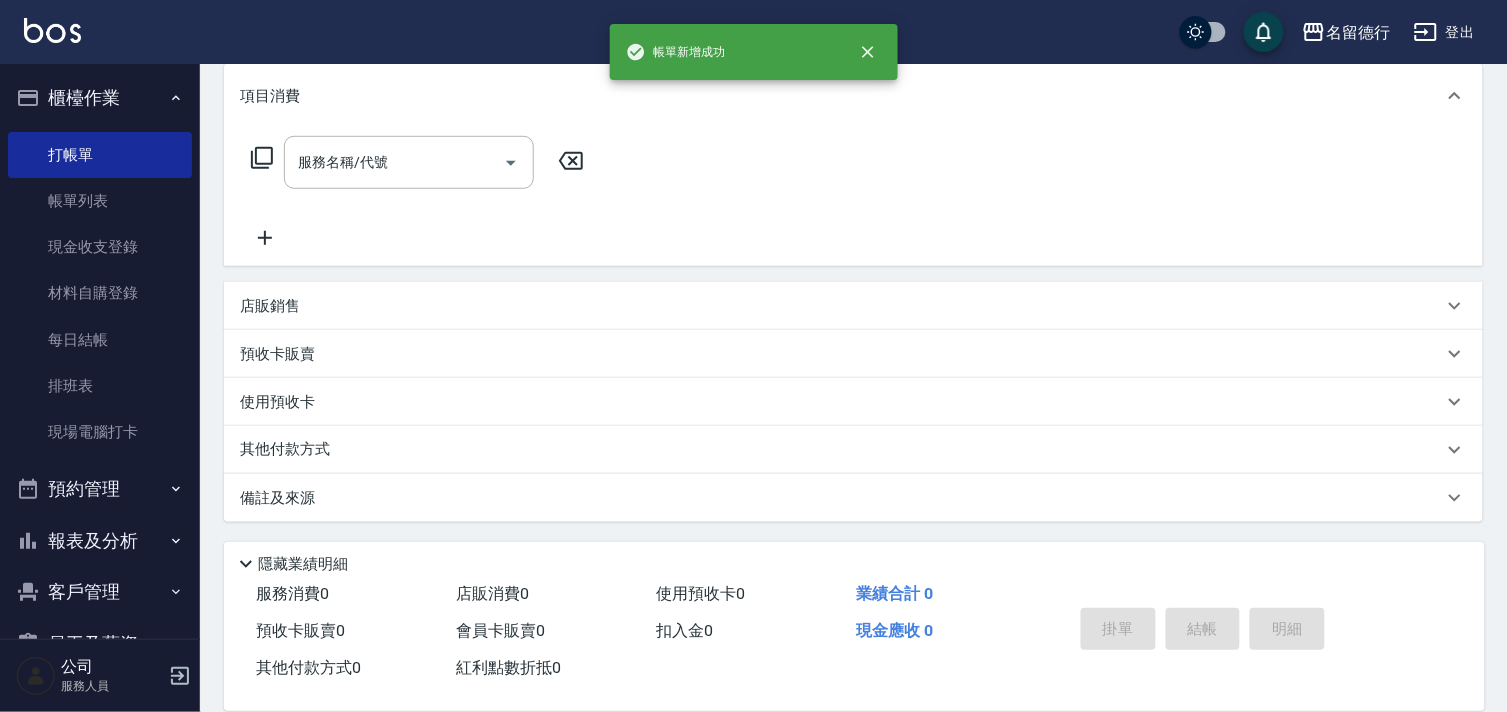 scroll, scrollTop: 0, scrollLeft: 0, axis: both 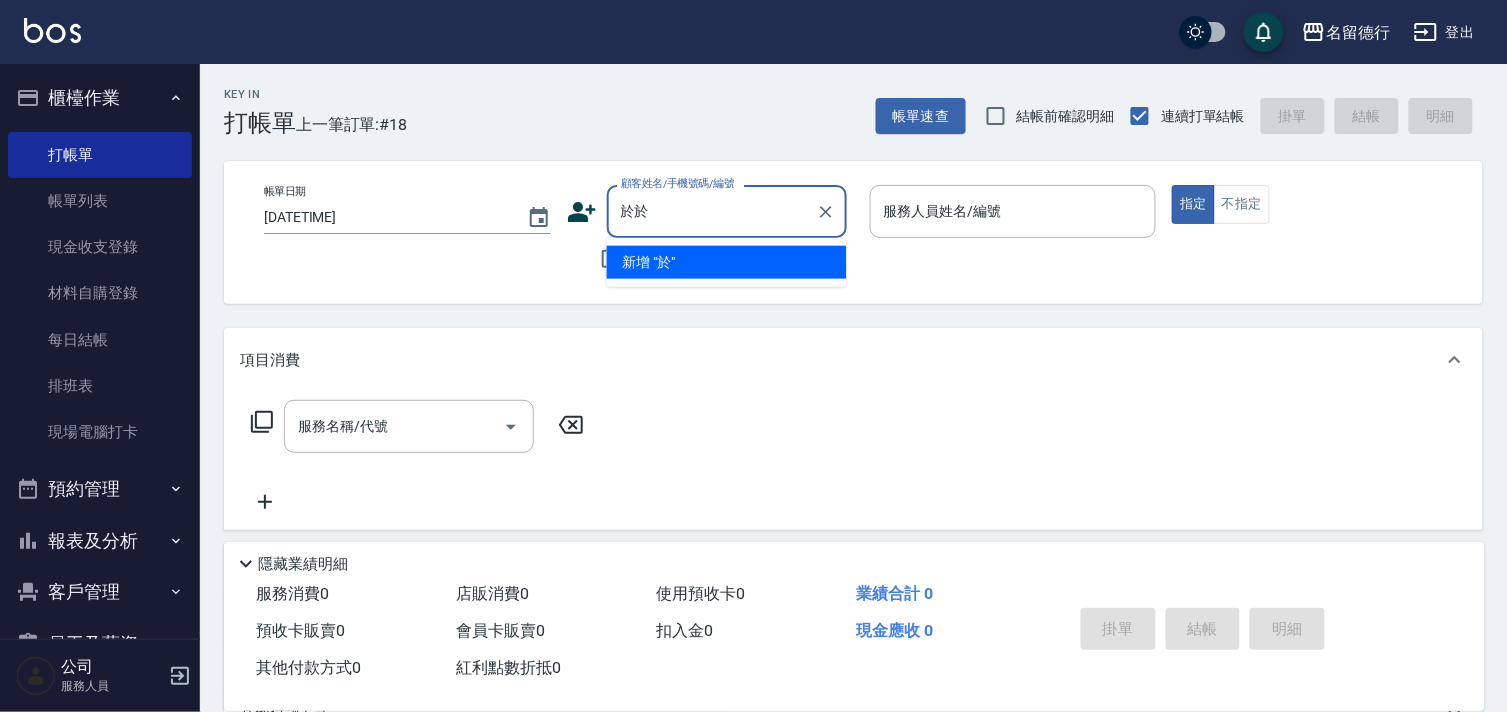 click on "於於" at bounding box center [712, 211] 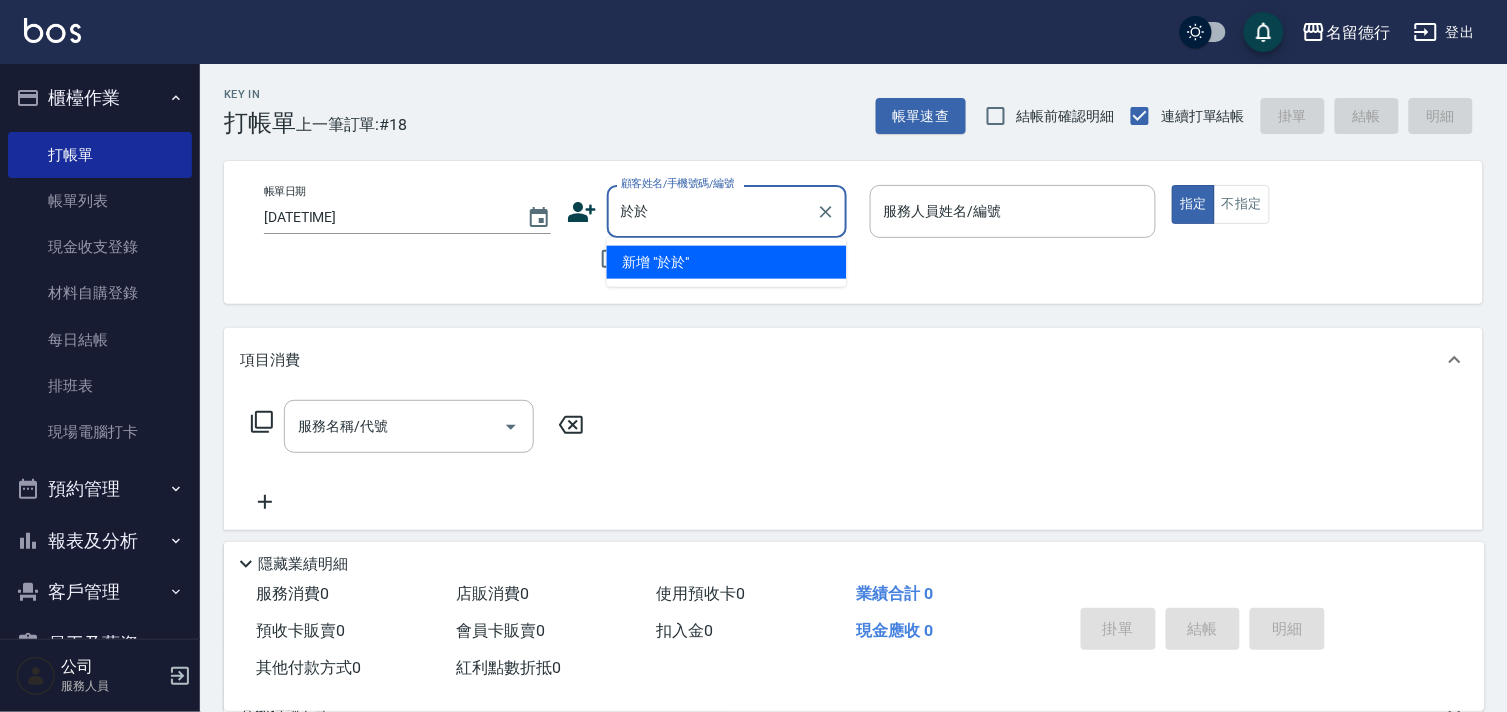 type on "於" 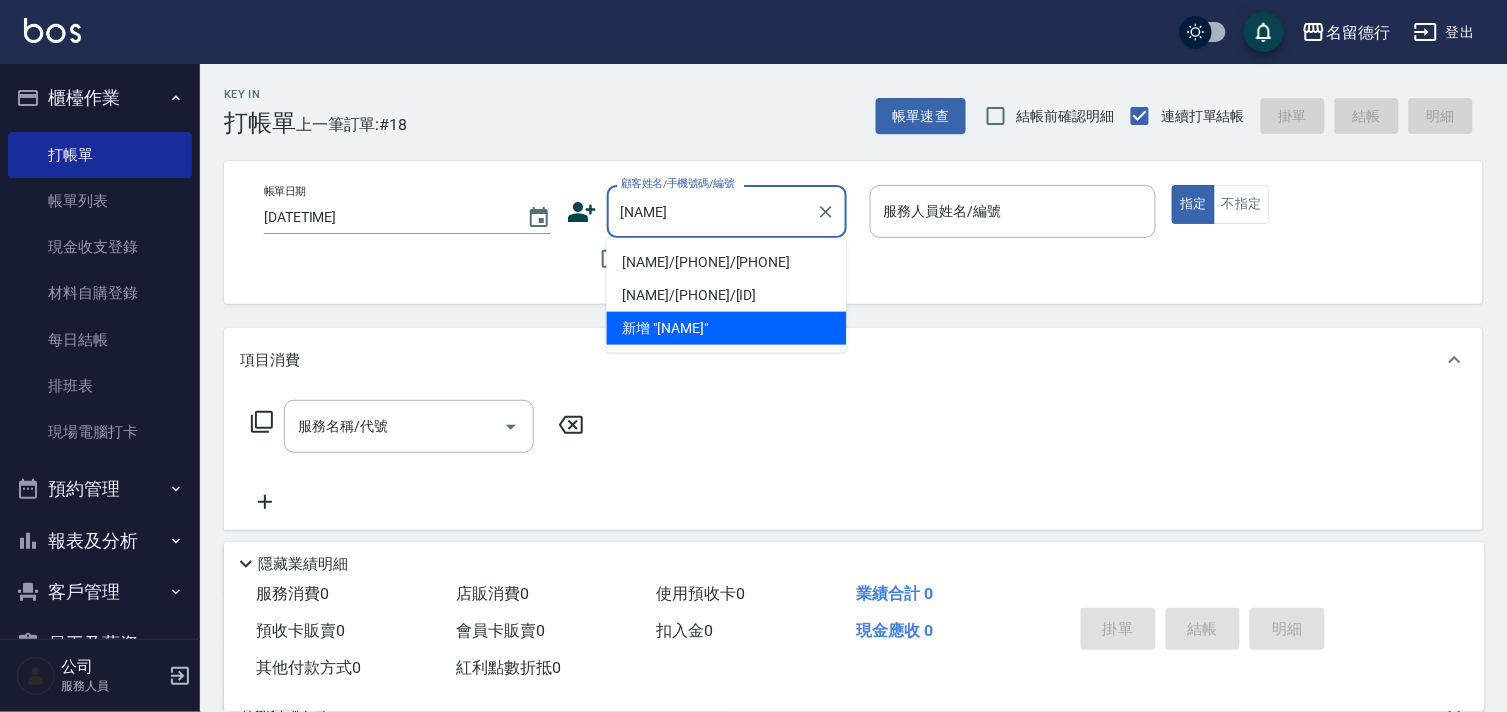 click on "[NAME]/[PHONE]/[PHONE]" at bounding box center (727, 262) 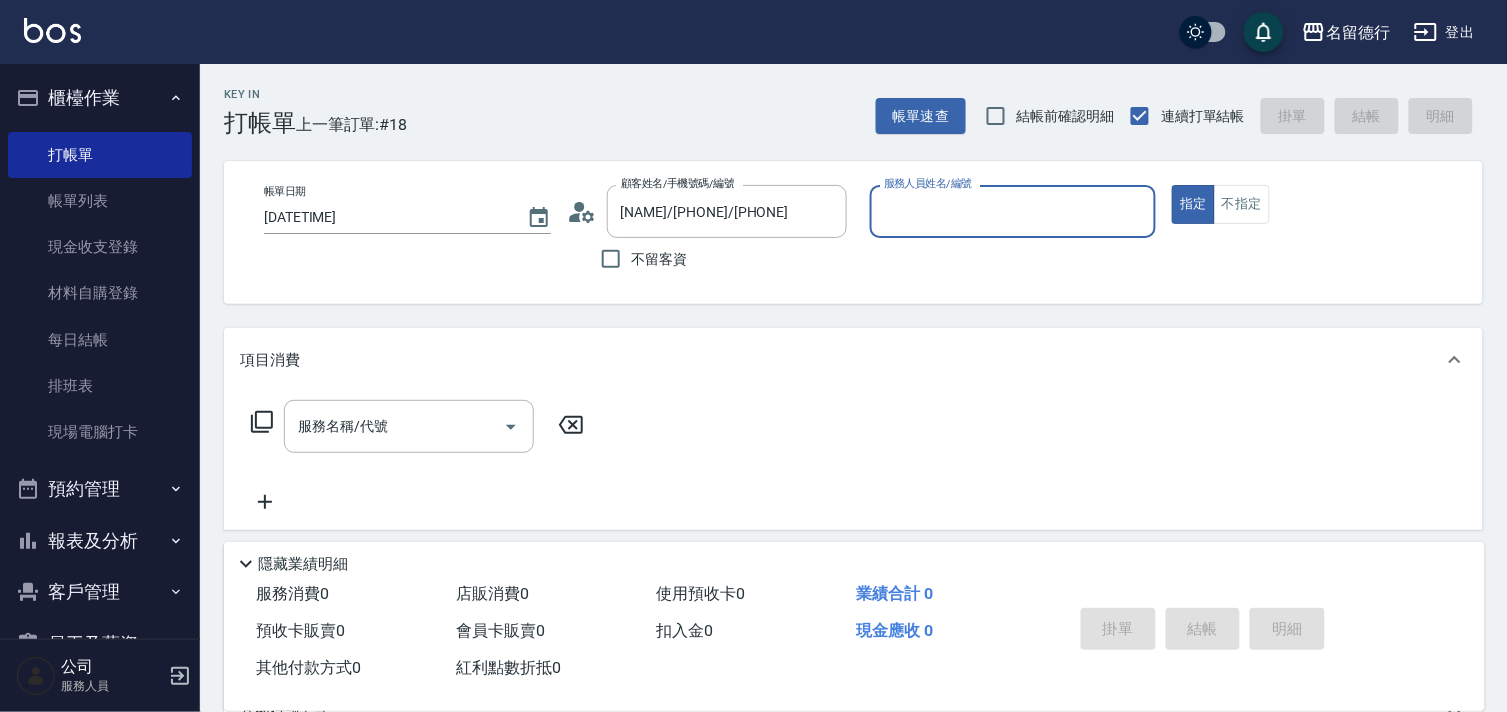 type on "婉如-10" 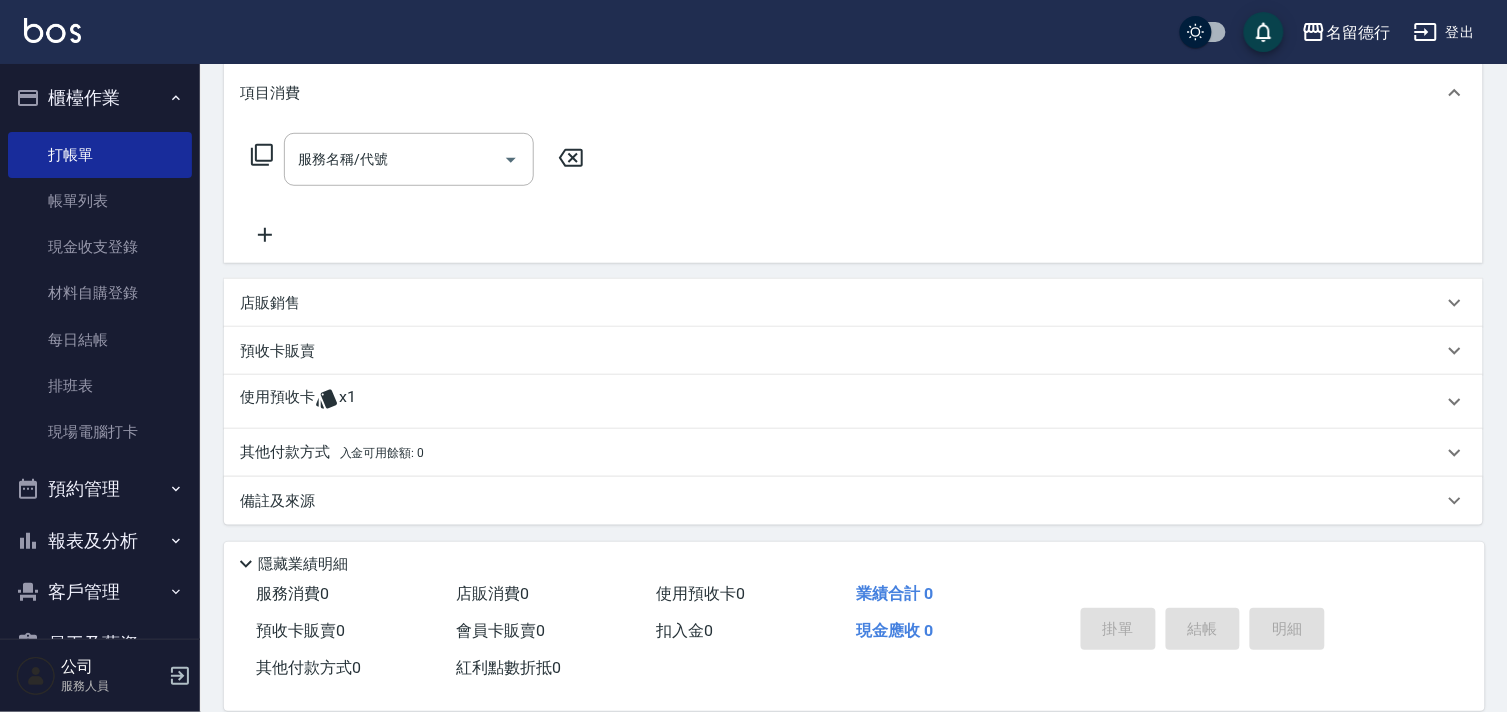scroll, scrollTop: 268, scrollLeft: 0, axis: vertical 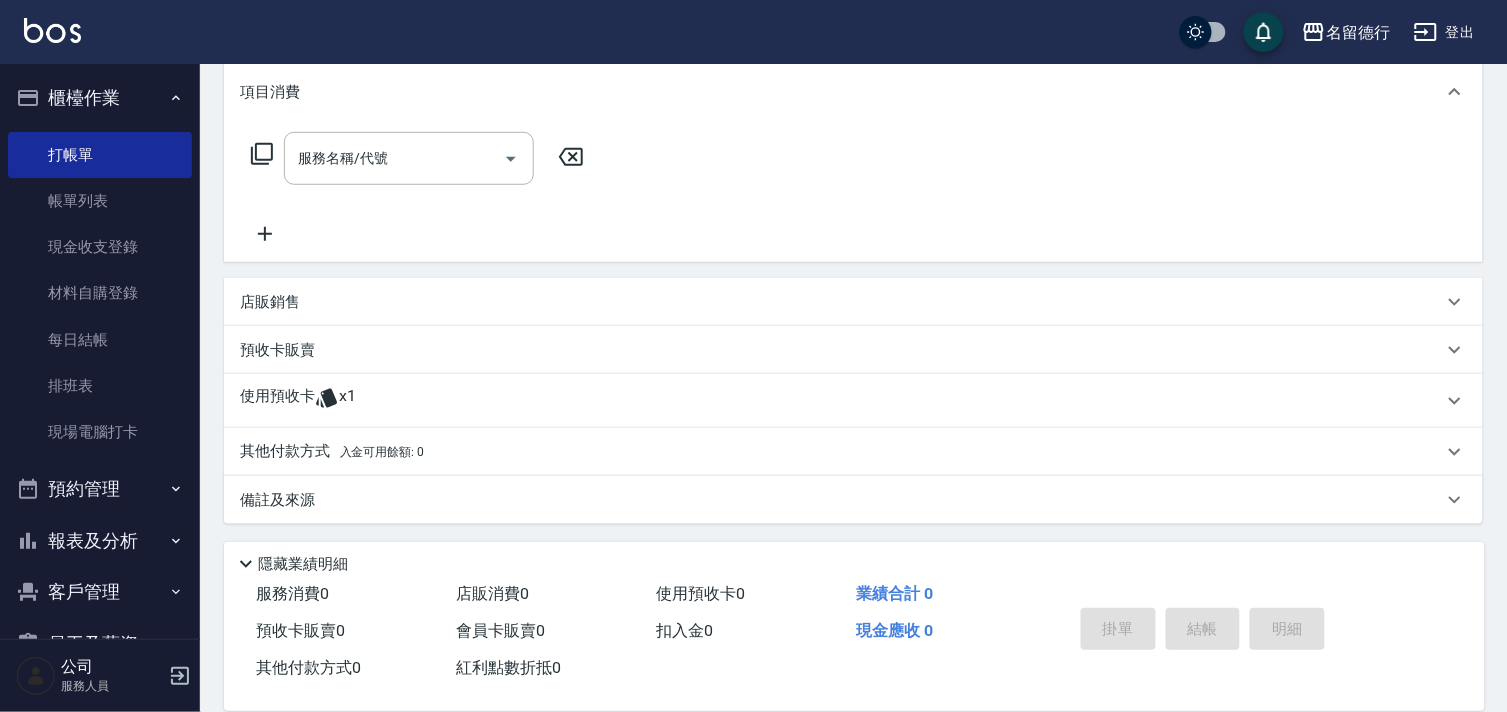 click on "使用預收卡" at bounding box center [277, 401] 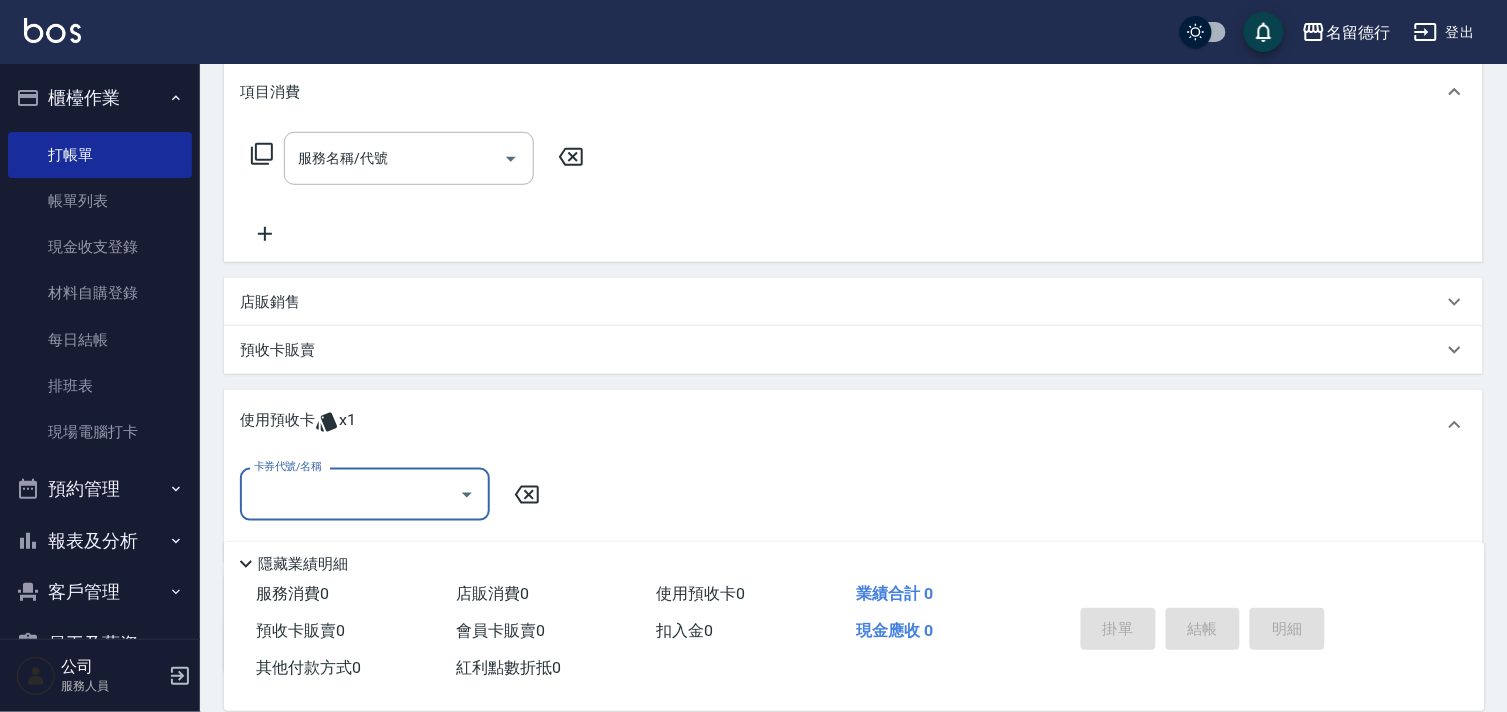 scroll, scrollTop: 0, scrollLeft: 0, axis: both 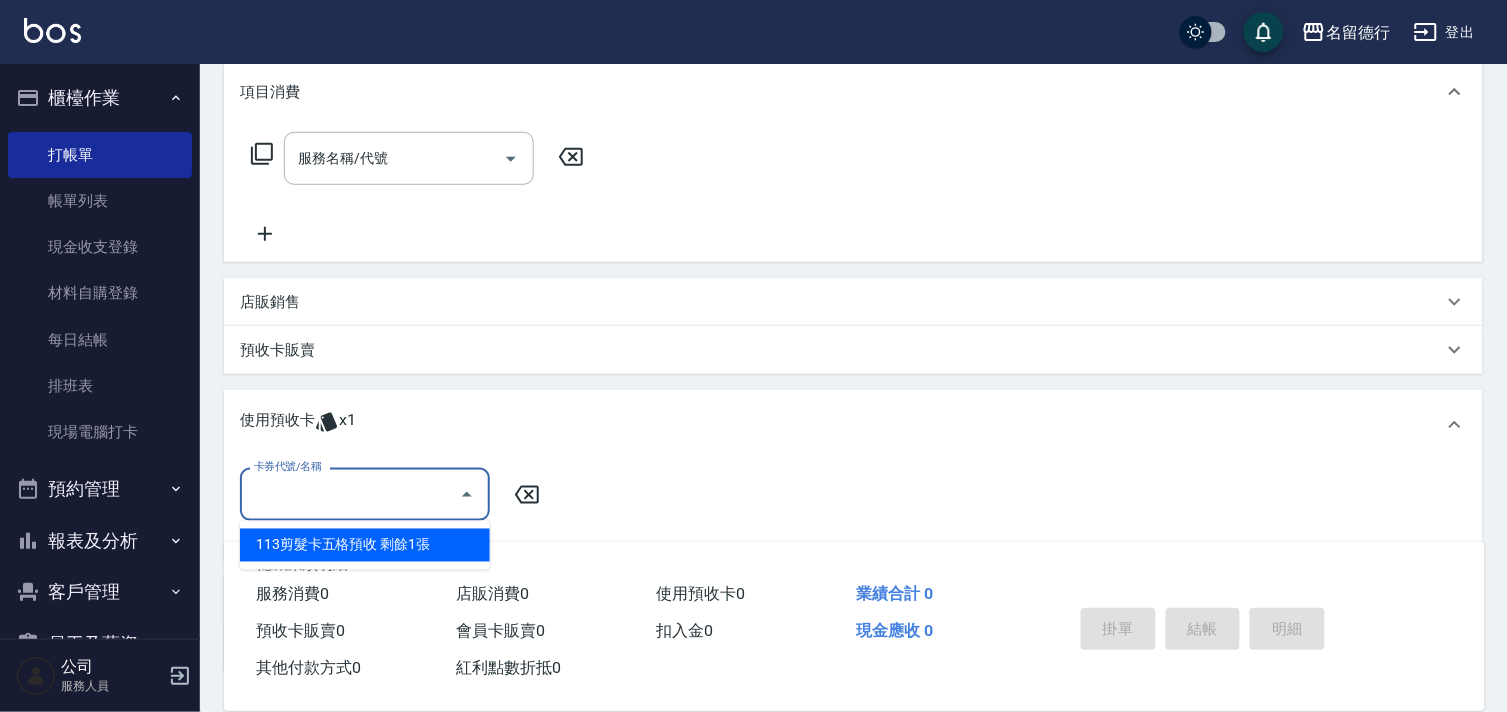 click on "113剪髮卡五格預收 剩餘1張" at bounding box center (365, 545) 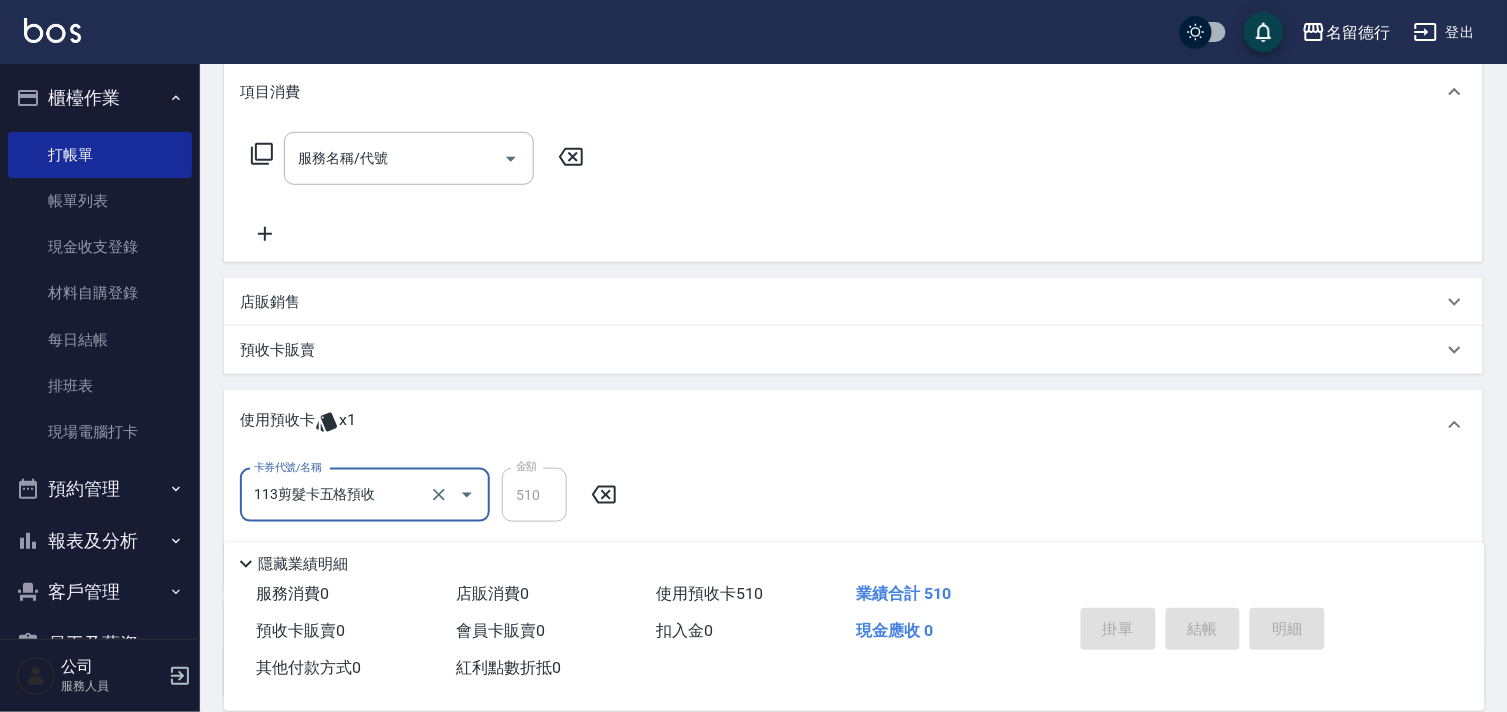 type 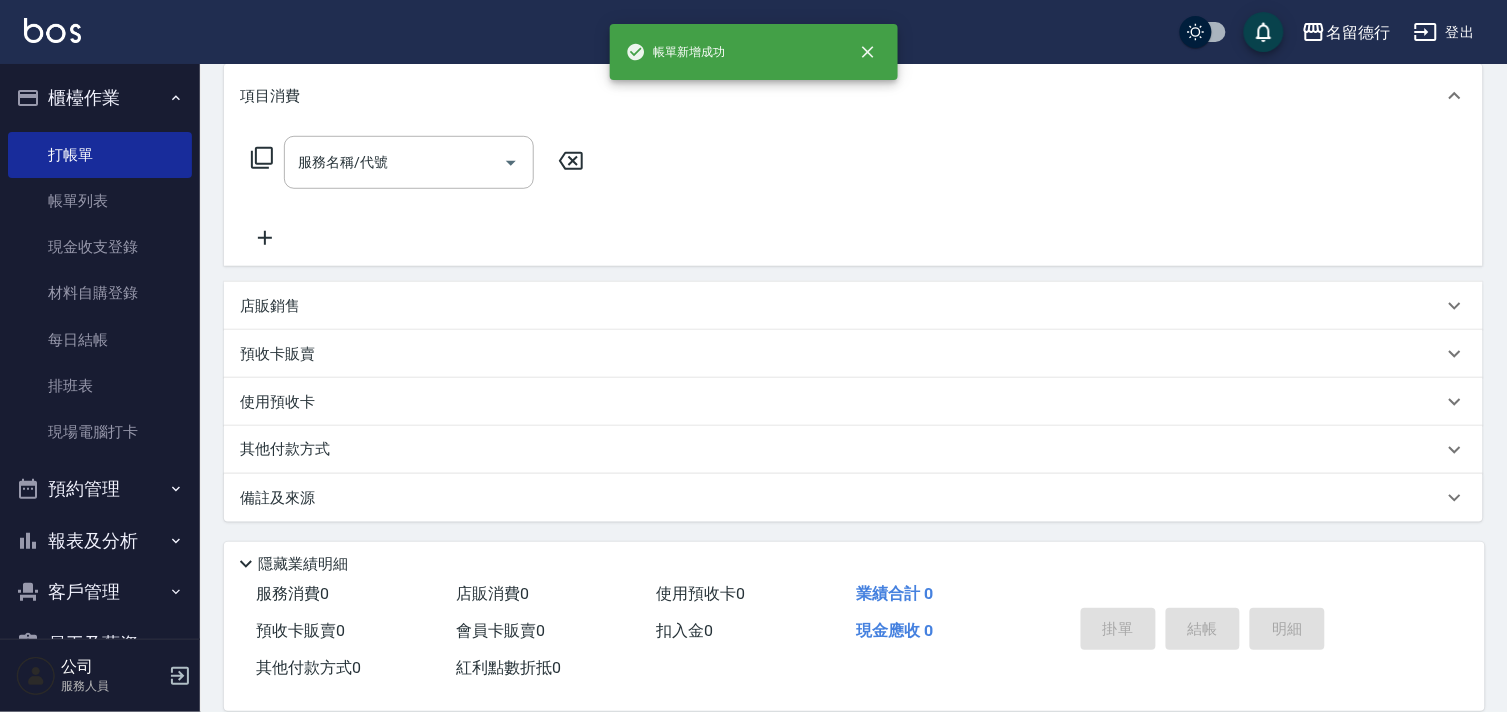 scroll, scrollTop: 0, scrollLeft: 0, axis: both 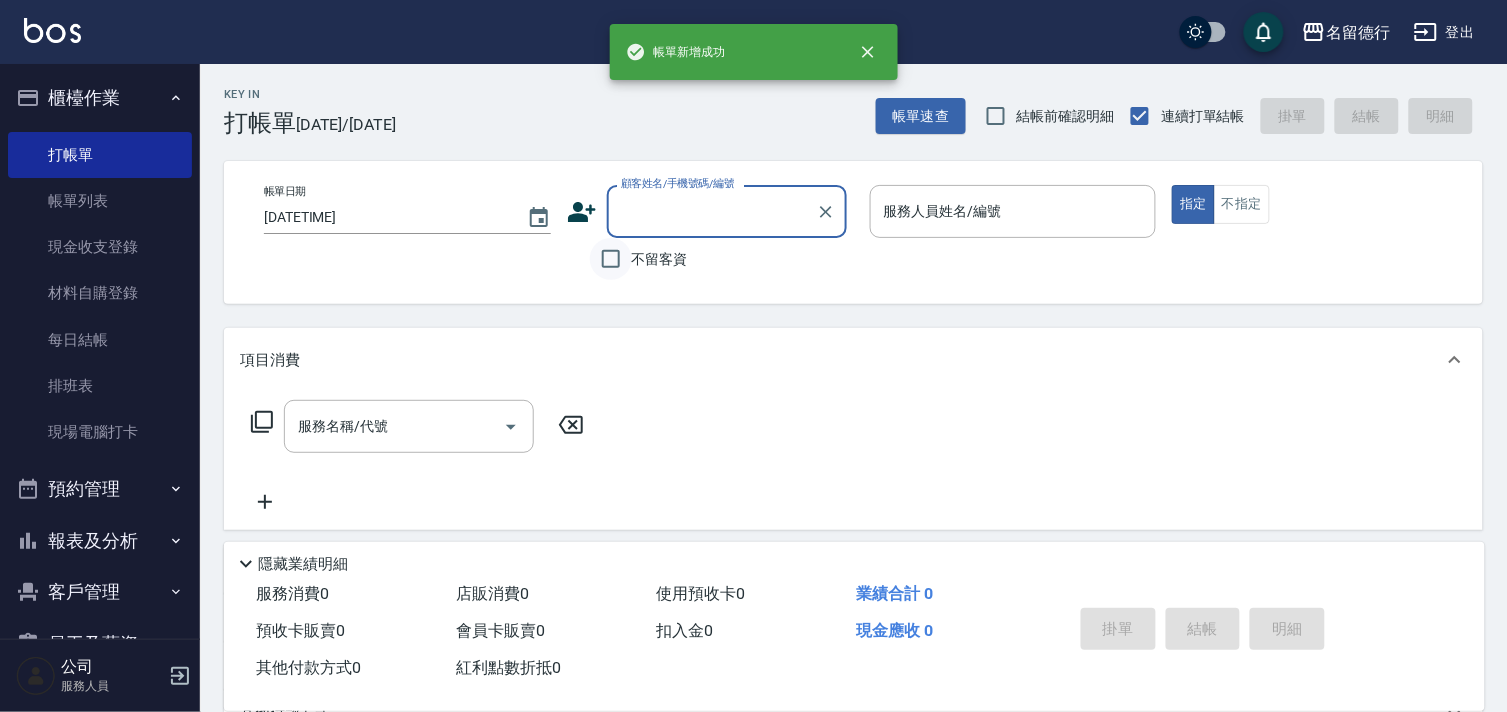 click on "不留客資" at bounding box center [611, 259] 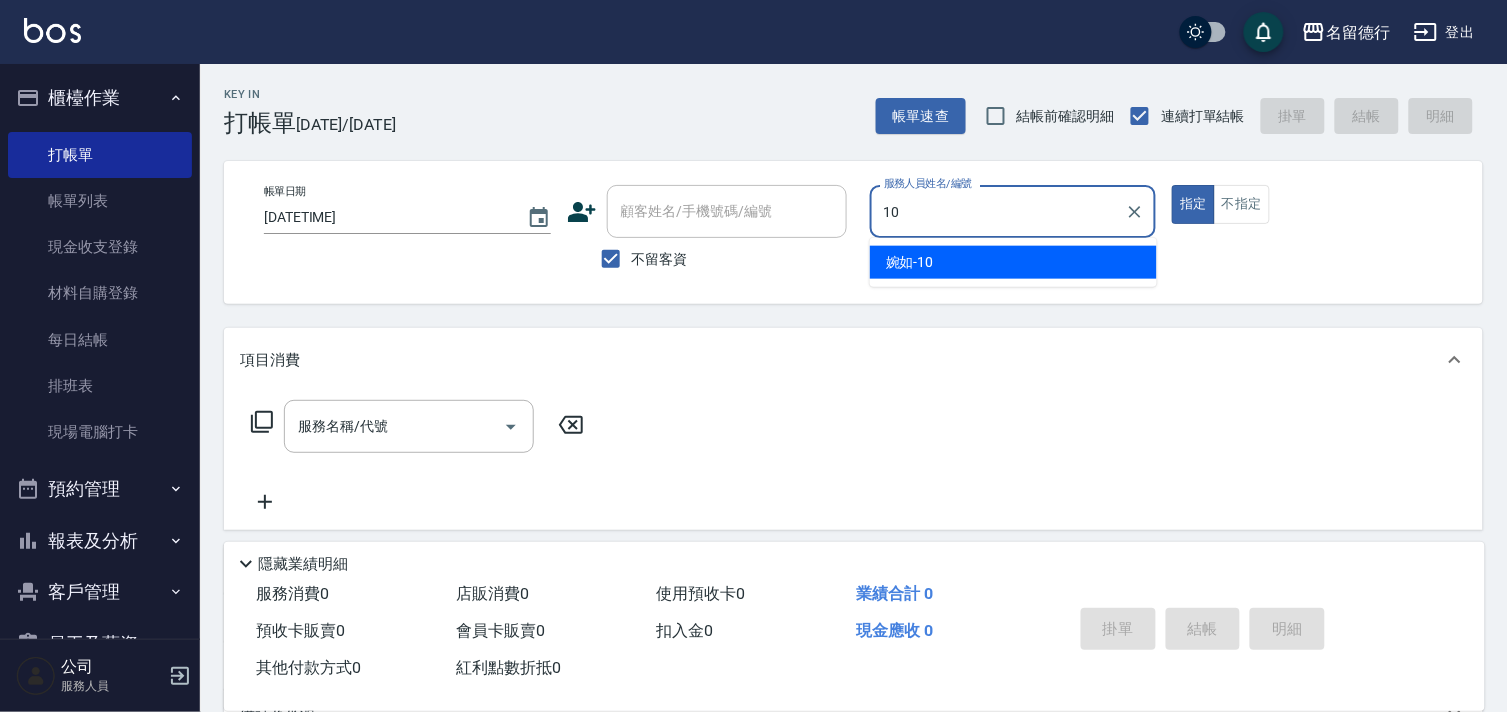 type on "婉如-10" 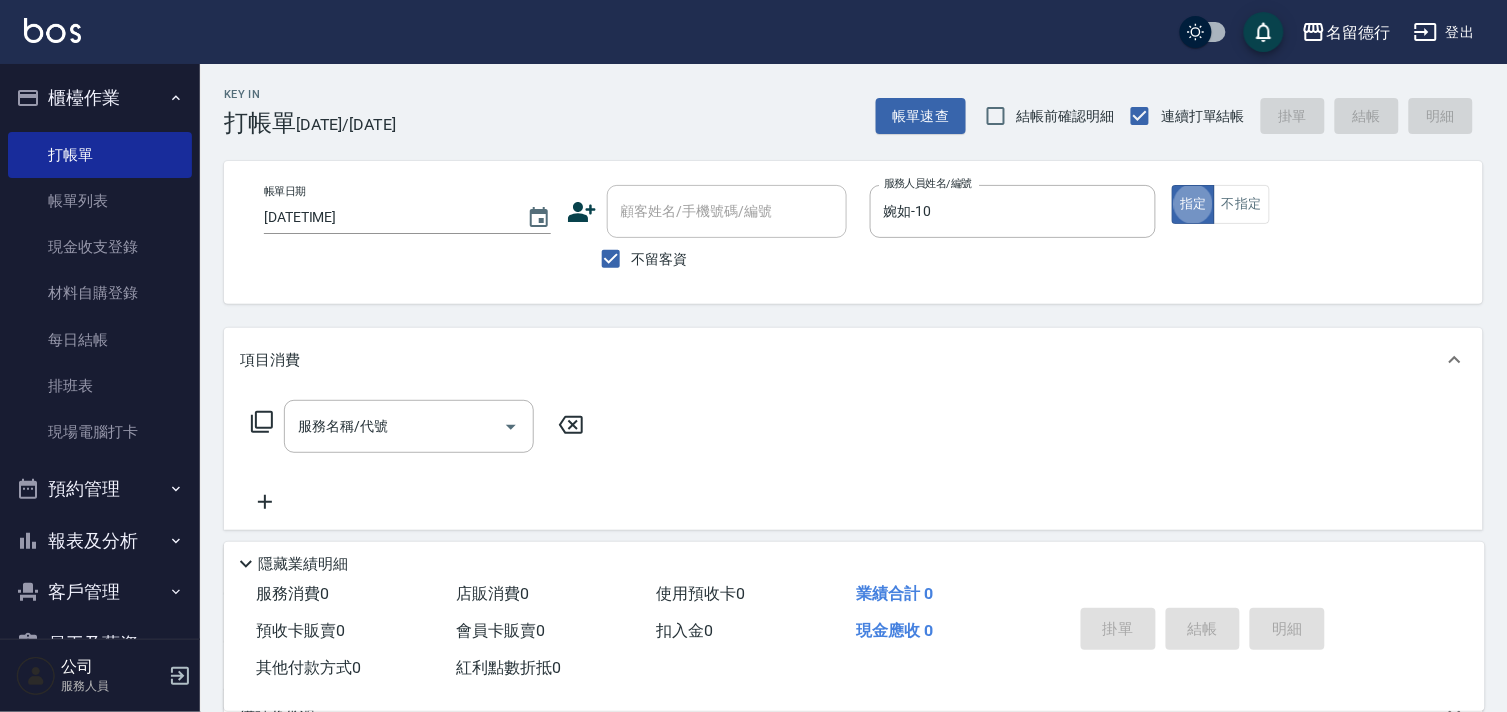 type on "true" 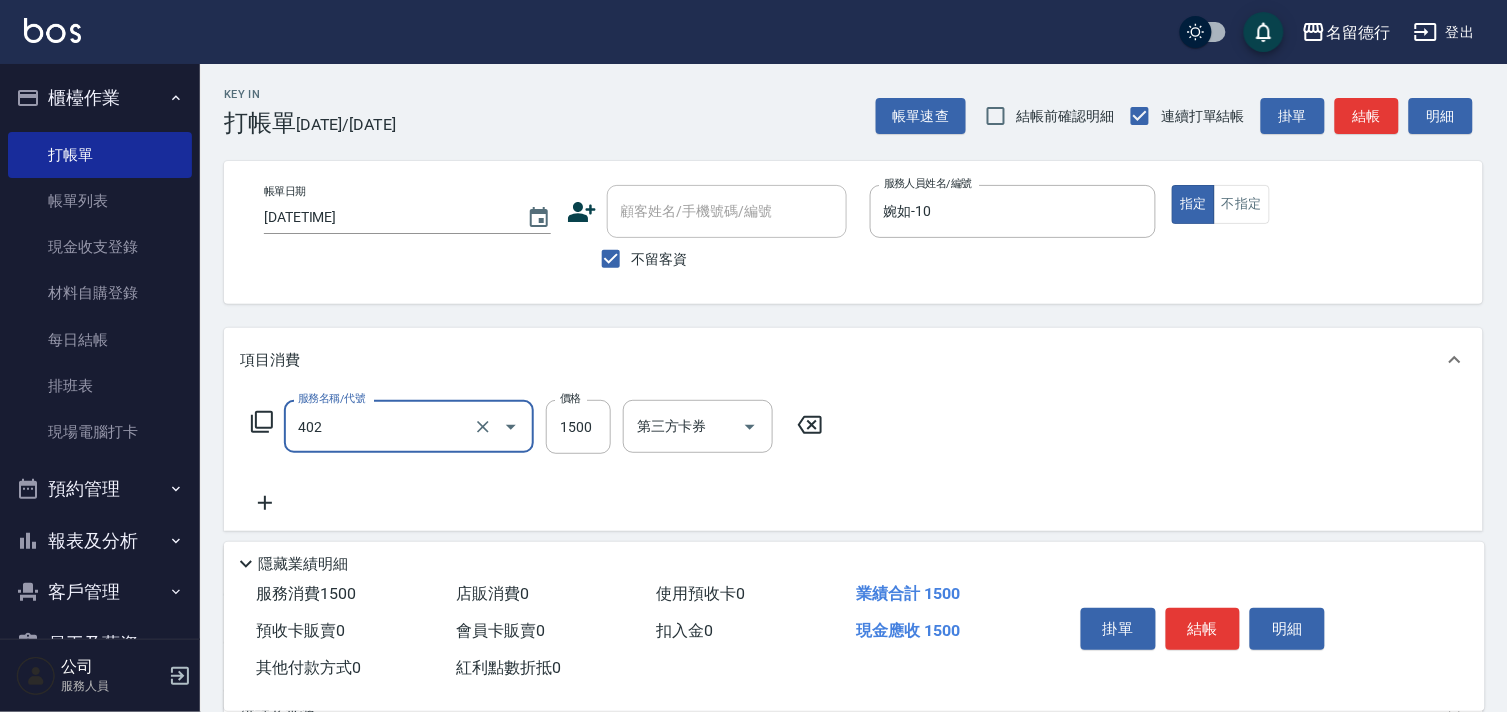 type on "燙髮(402)" 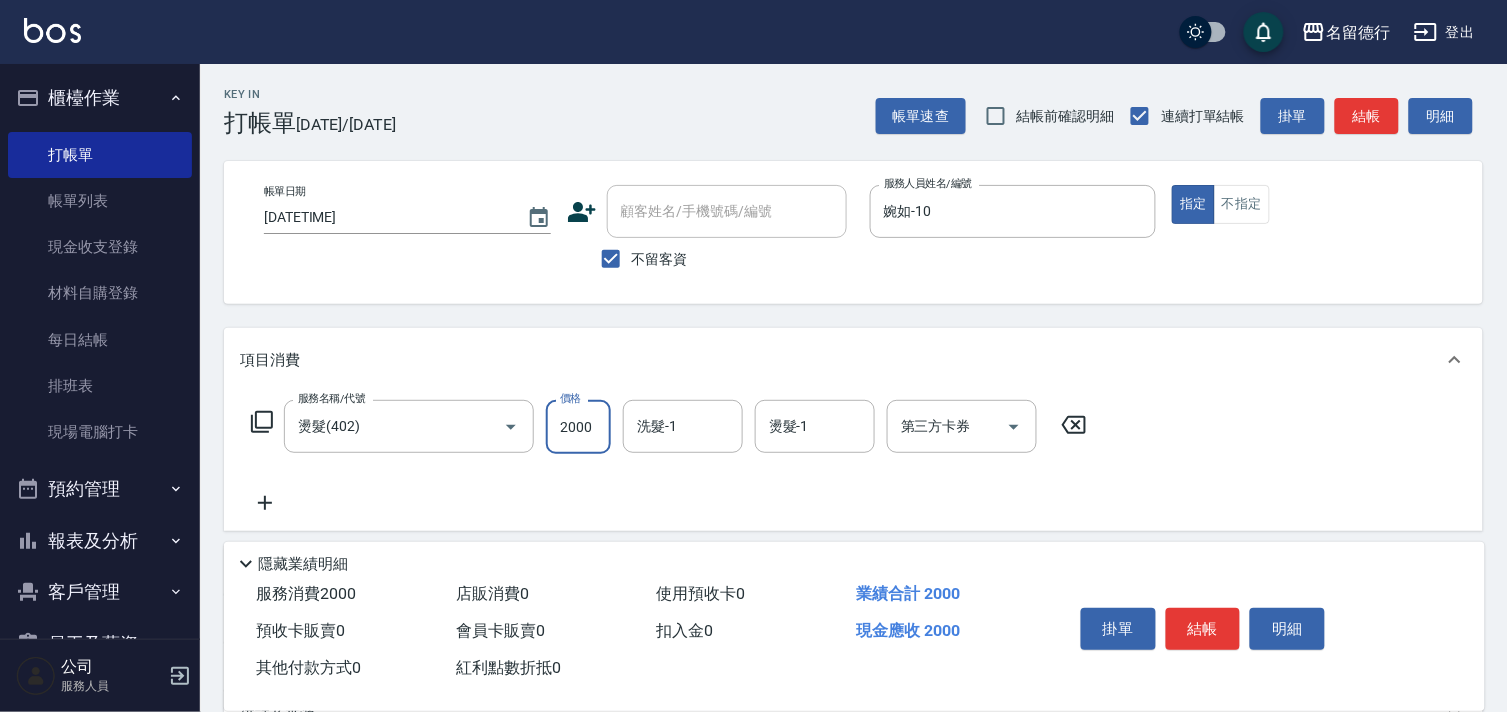 type on "2000" 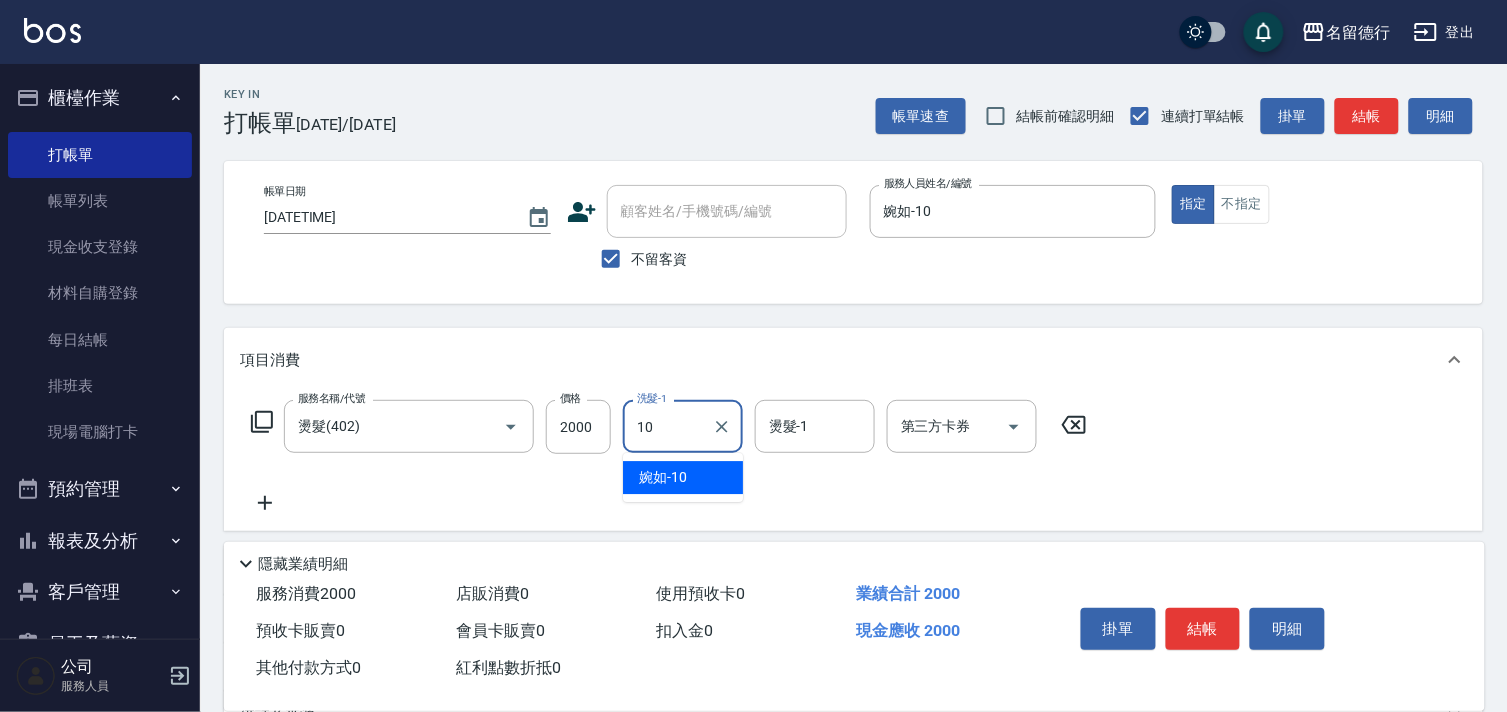 type on "婉如-10" 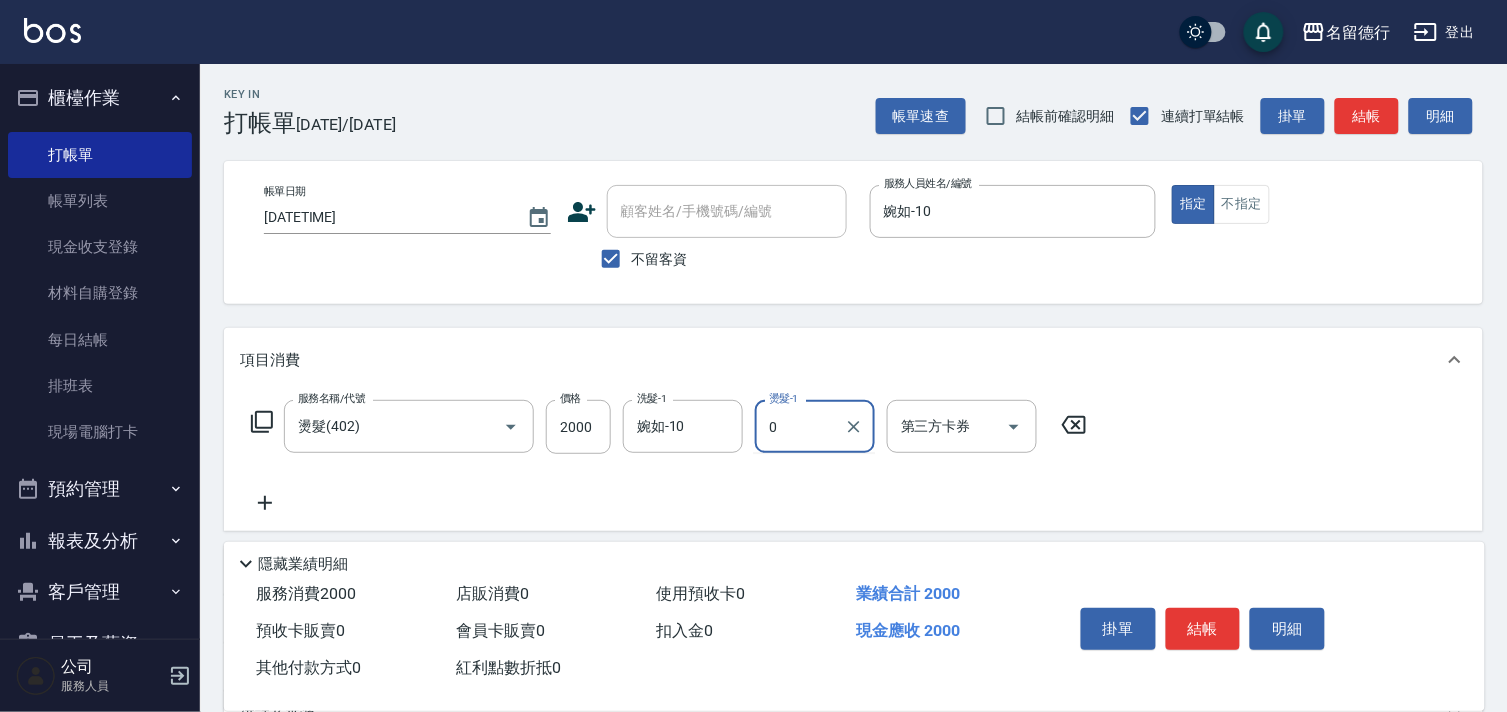 type on "0" 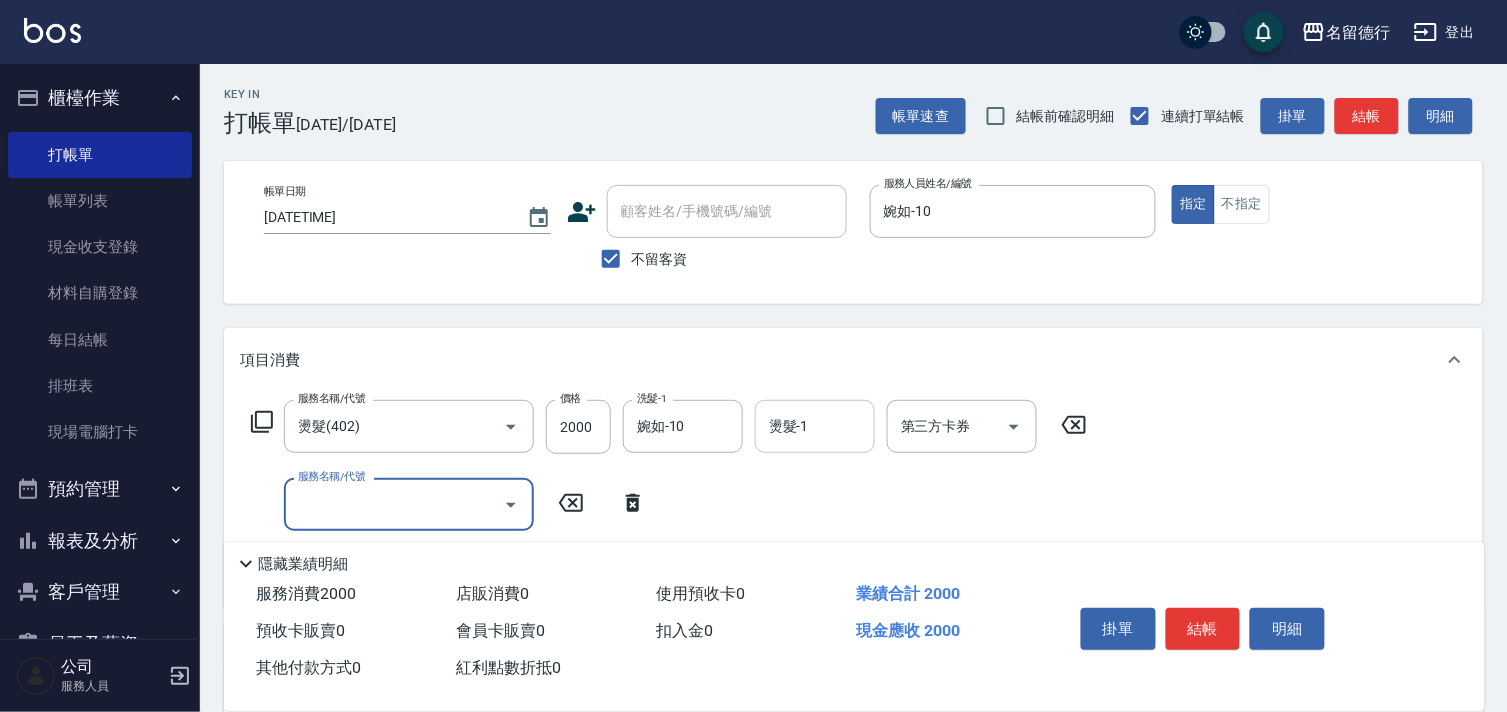 click on "燙髮-1" at bounding box center [815, 426] 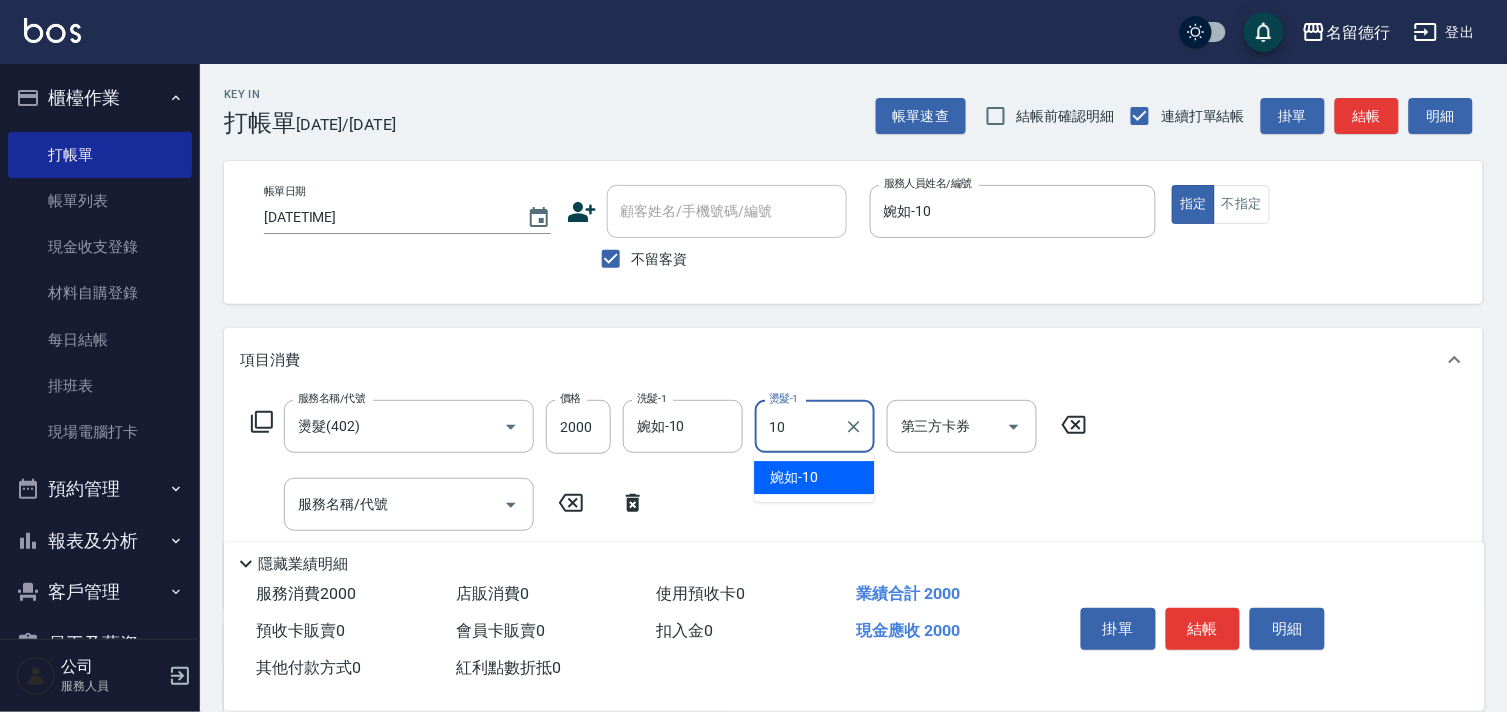 type on "婉如-10" 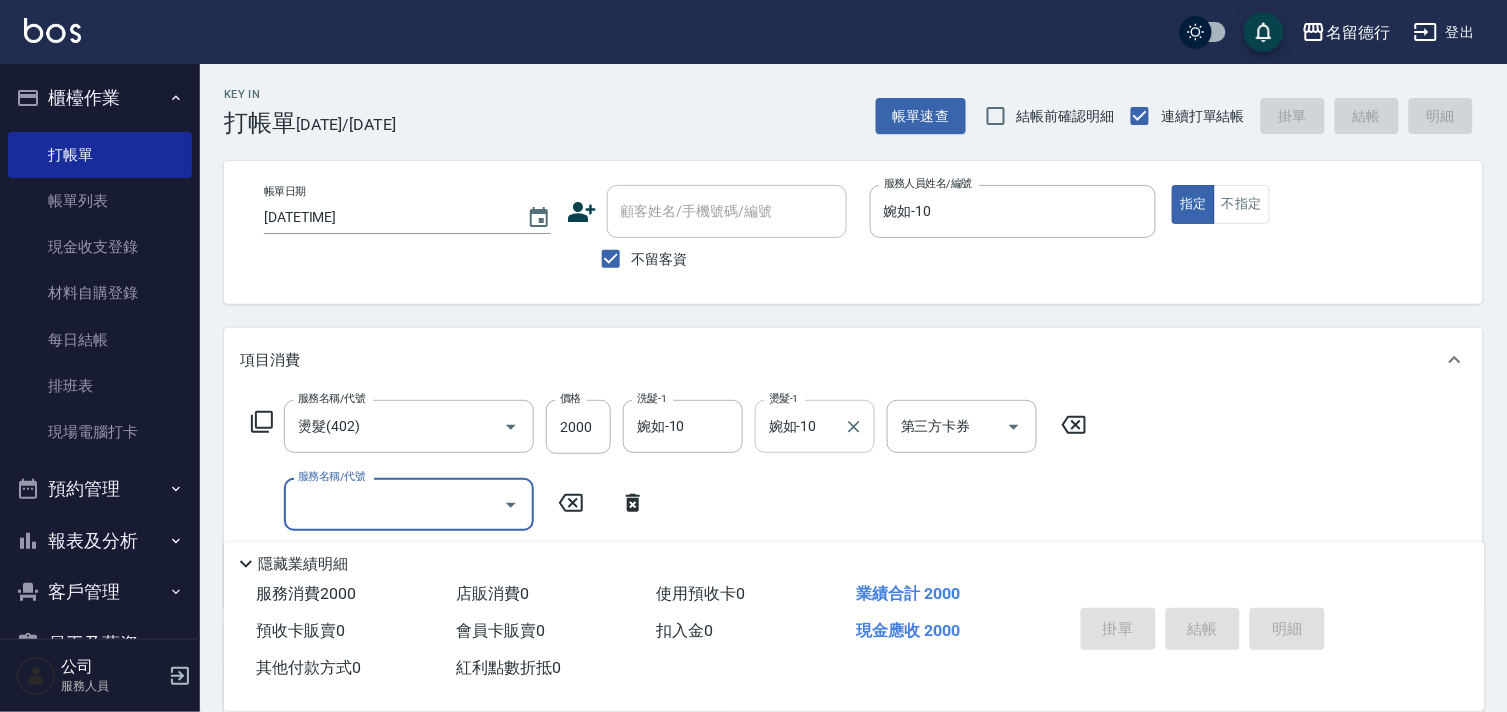 type on "[DATETIME]" 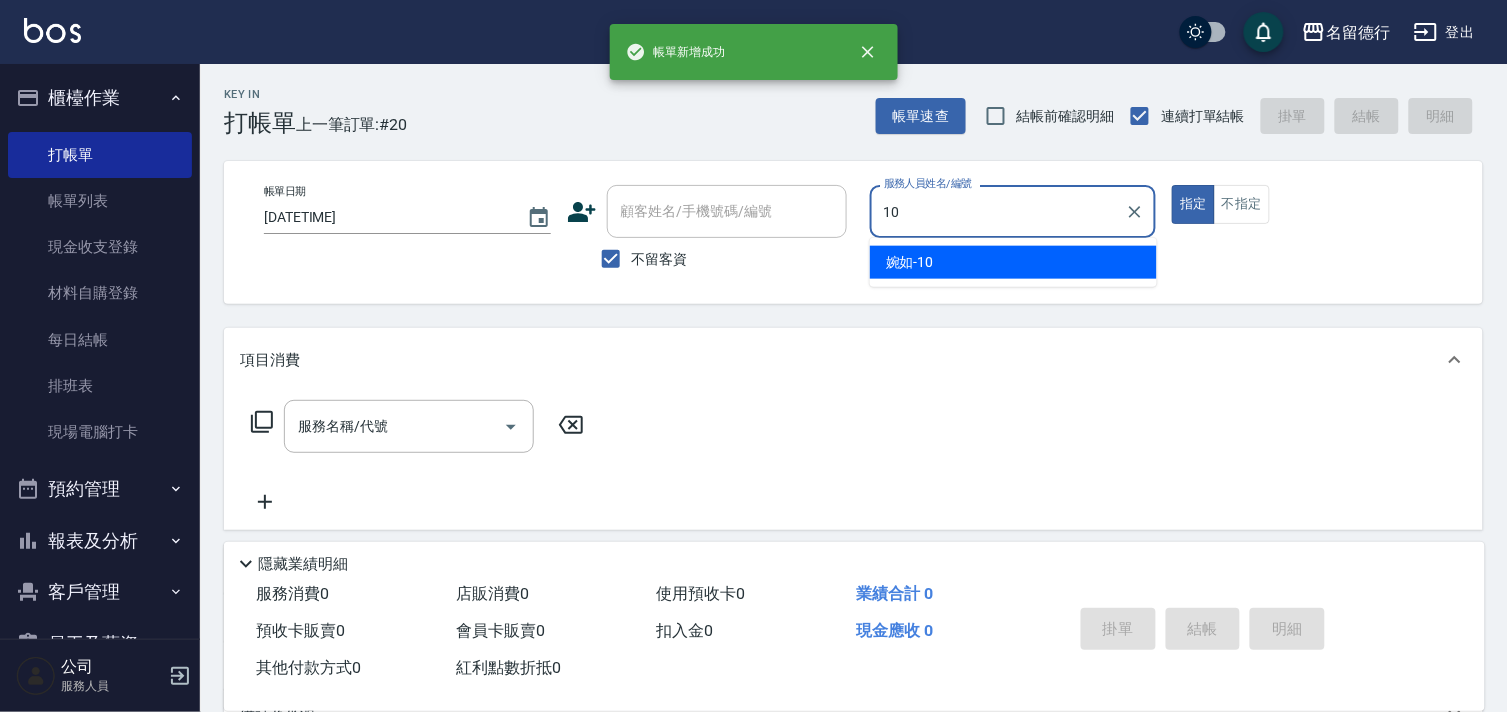 type on "婉如-10" 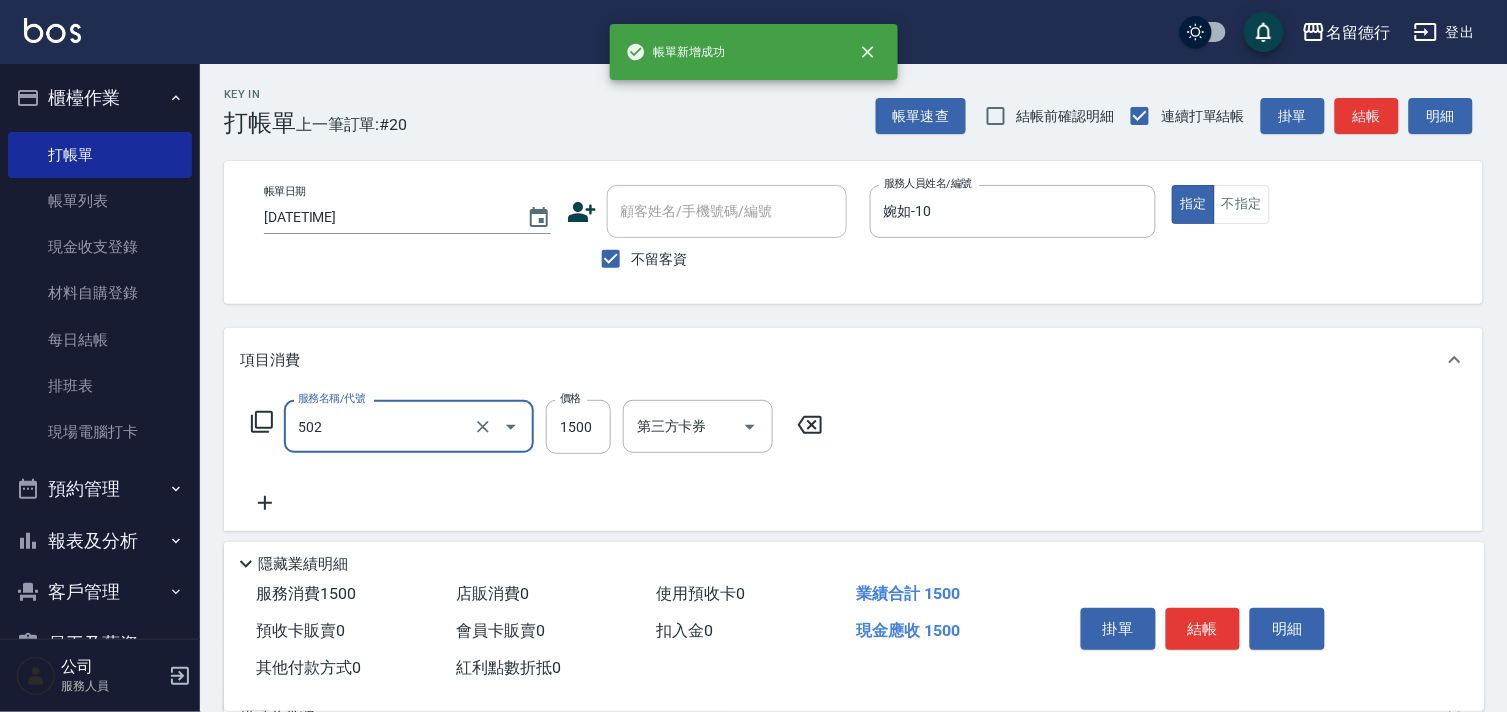 type on "染髮(502)" 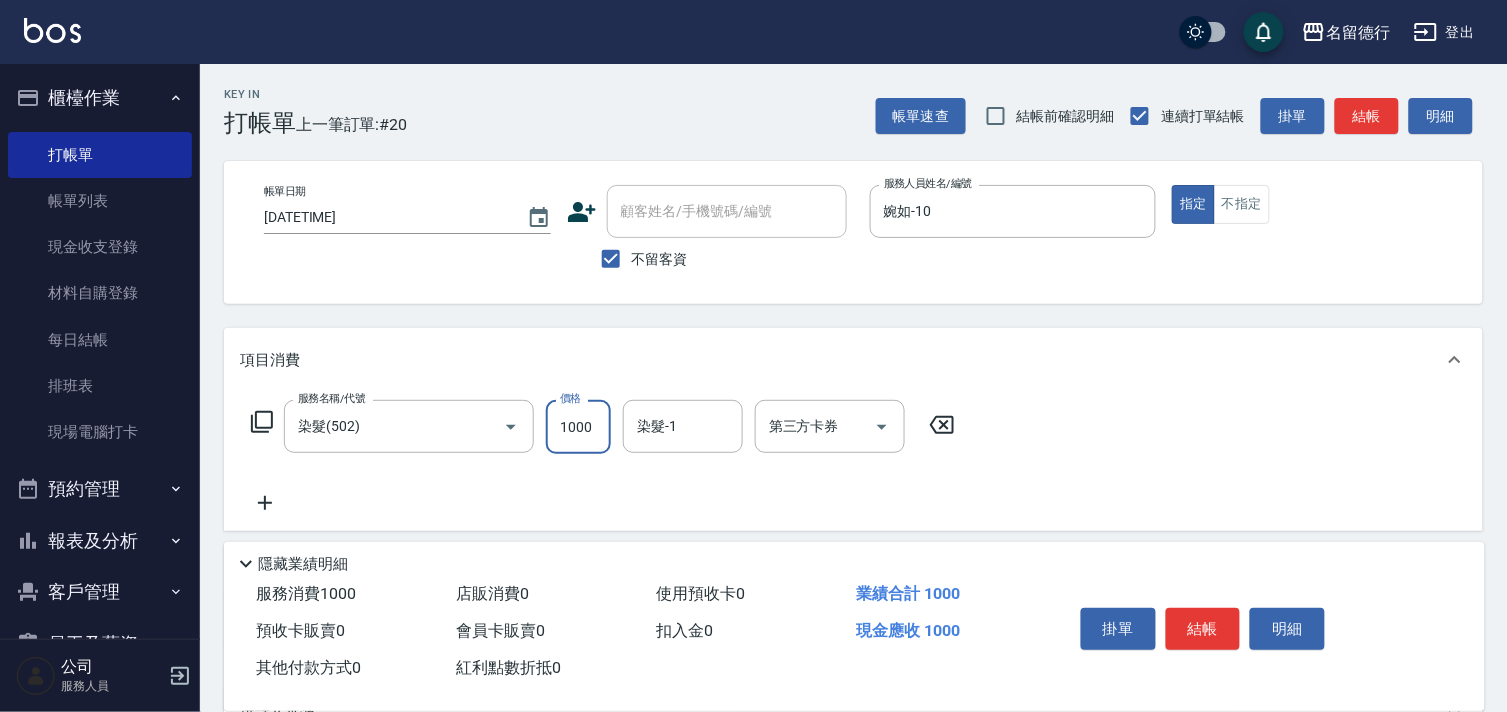 type on "1000" 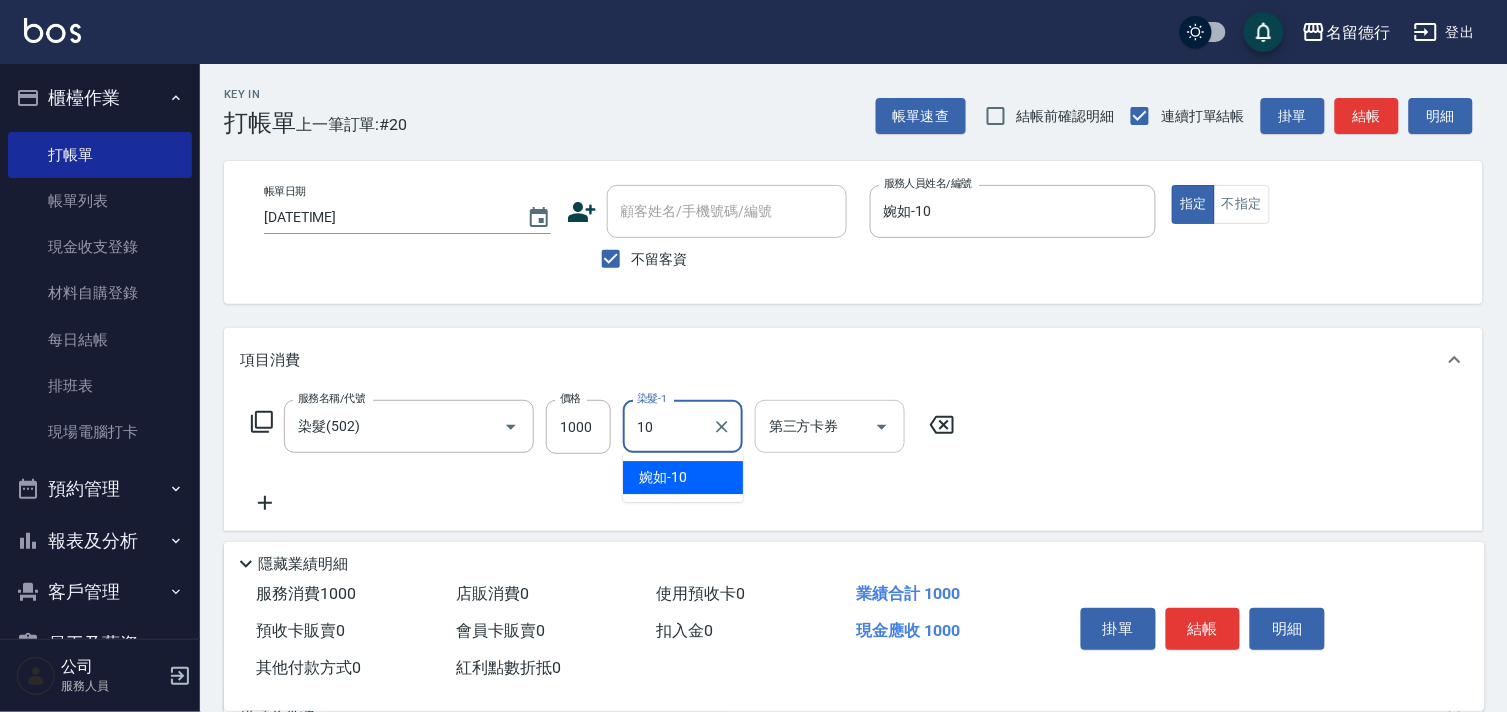 type on "婉如-10" 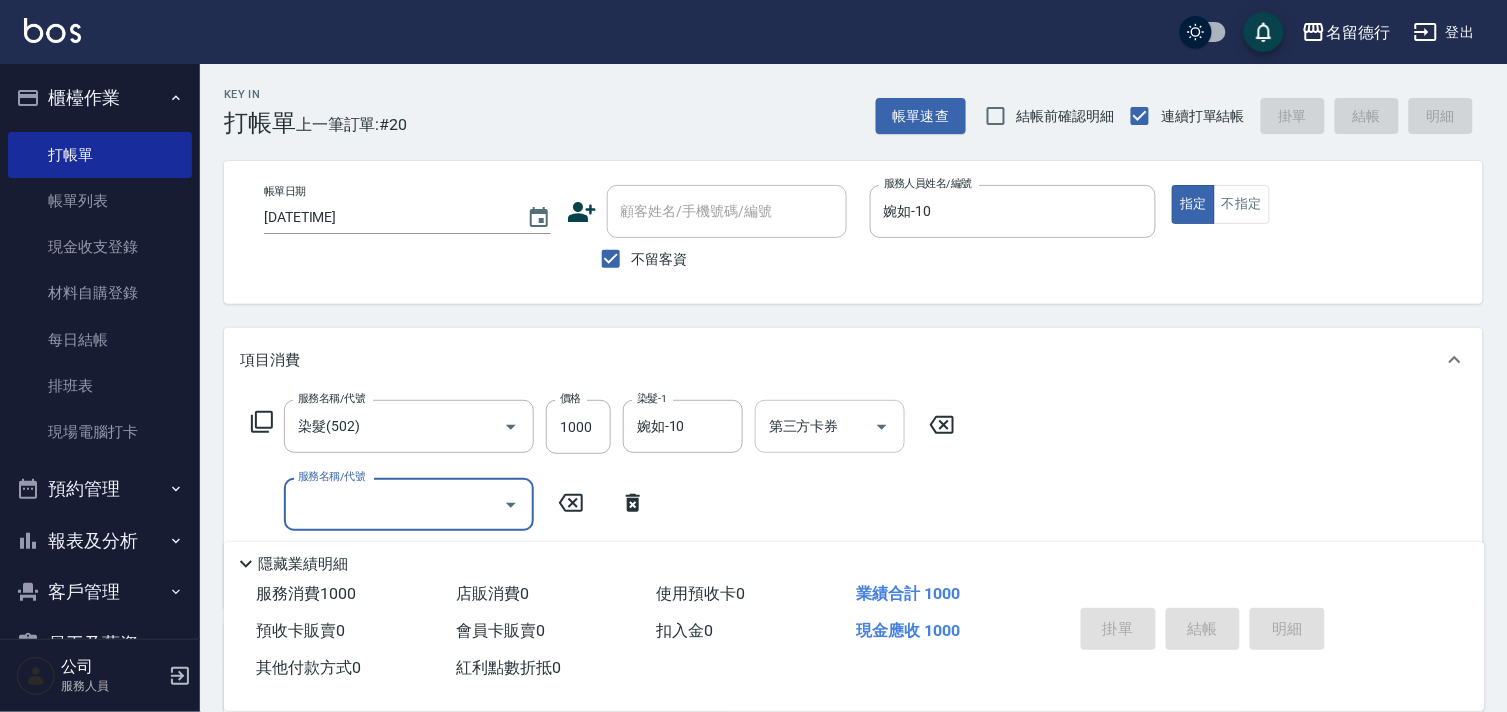 type 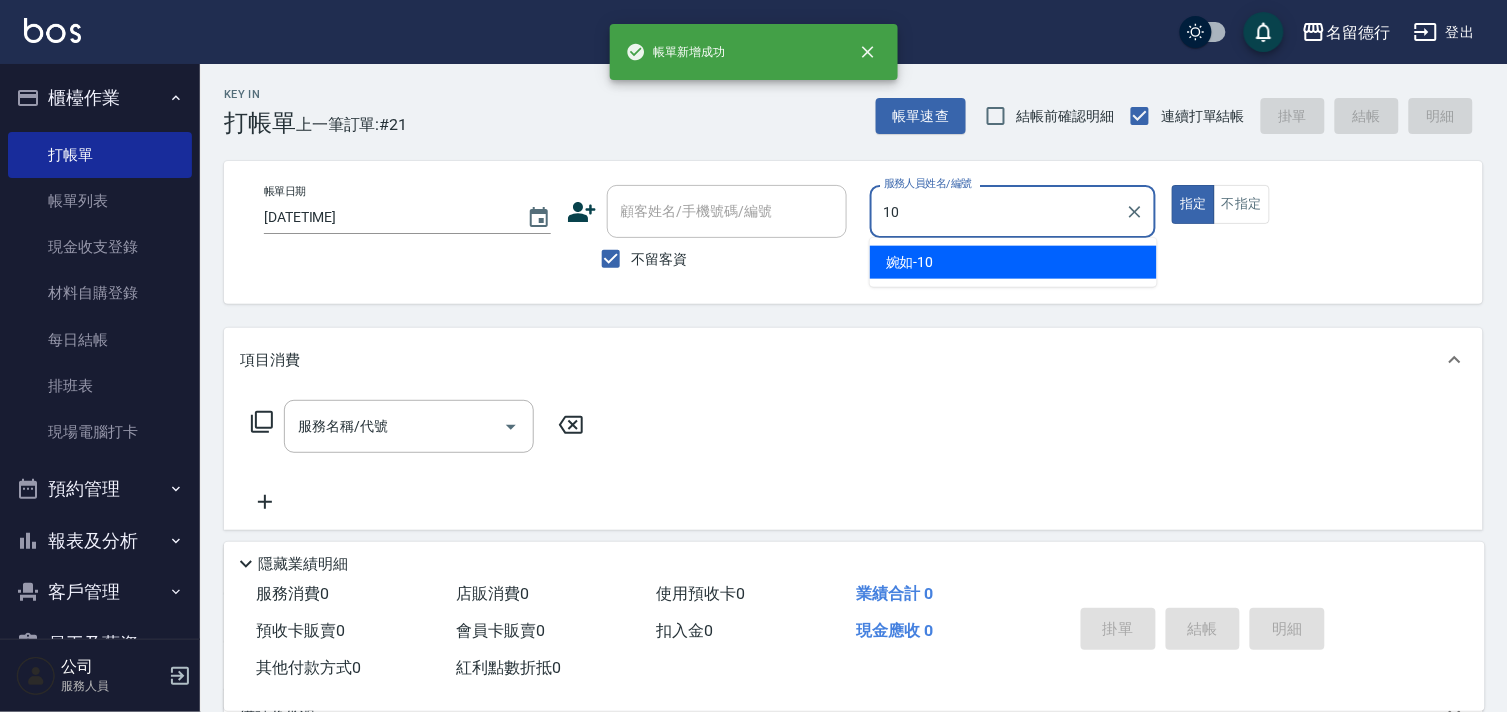 type on "婉如-10" 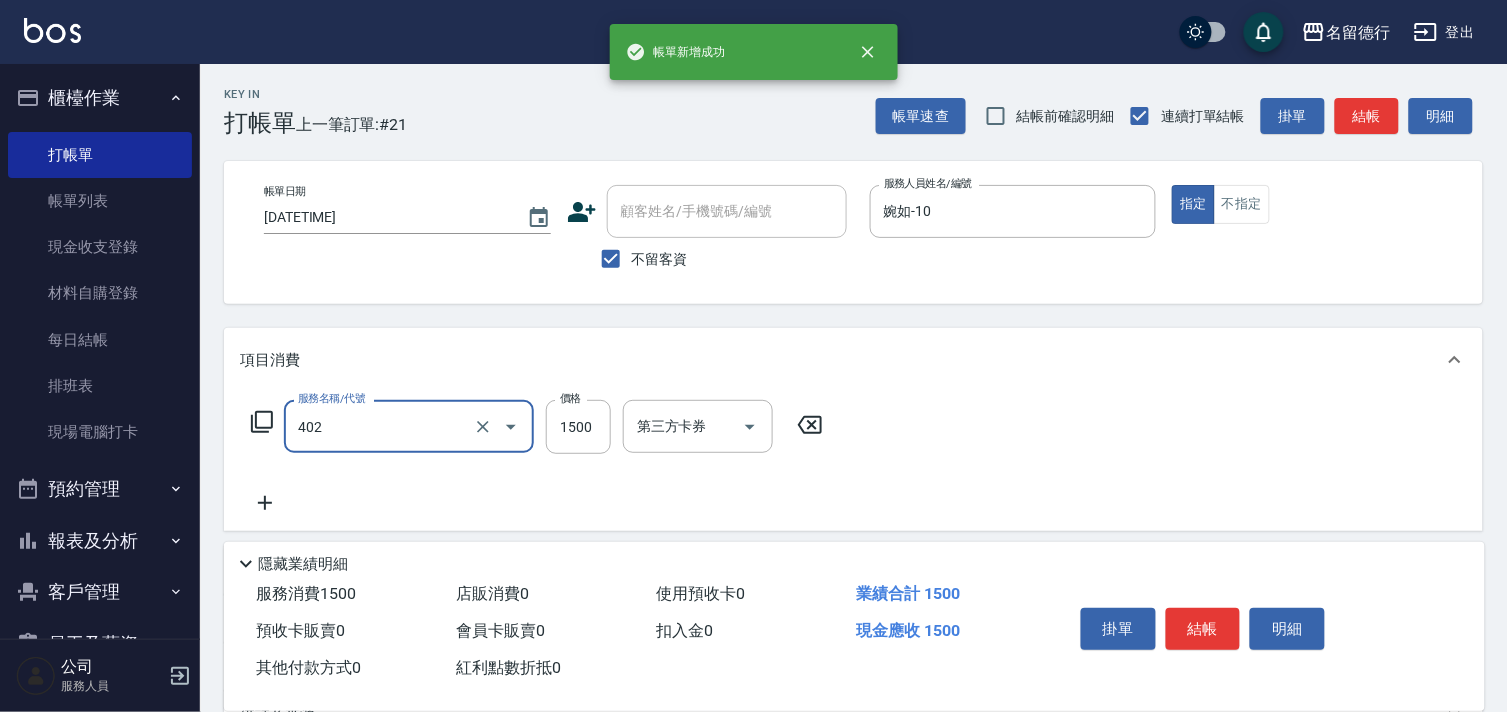 type on "燙髮(402)" 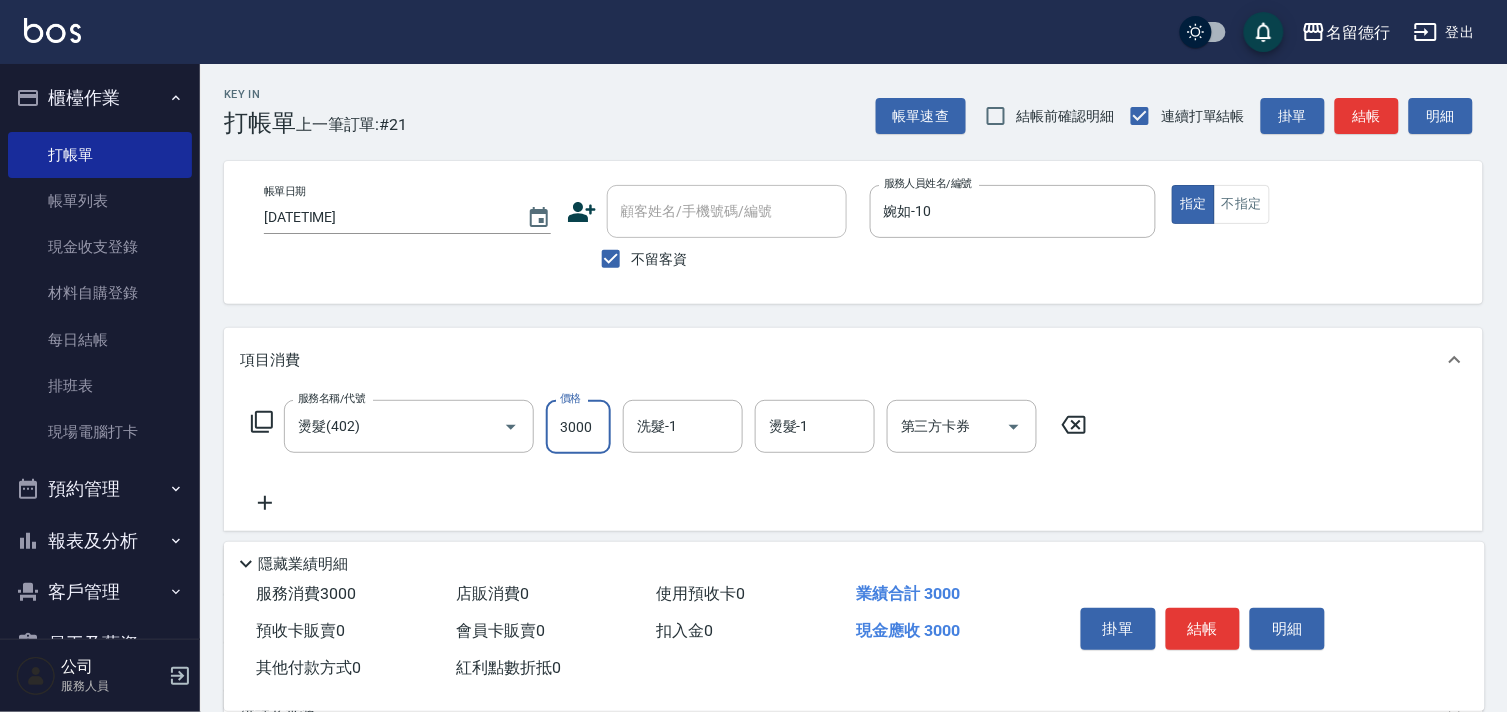 type on "3000" 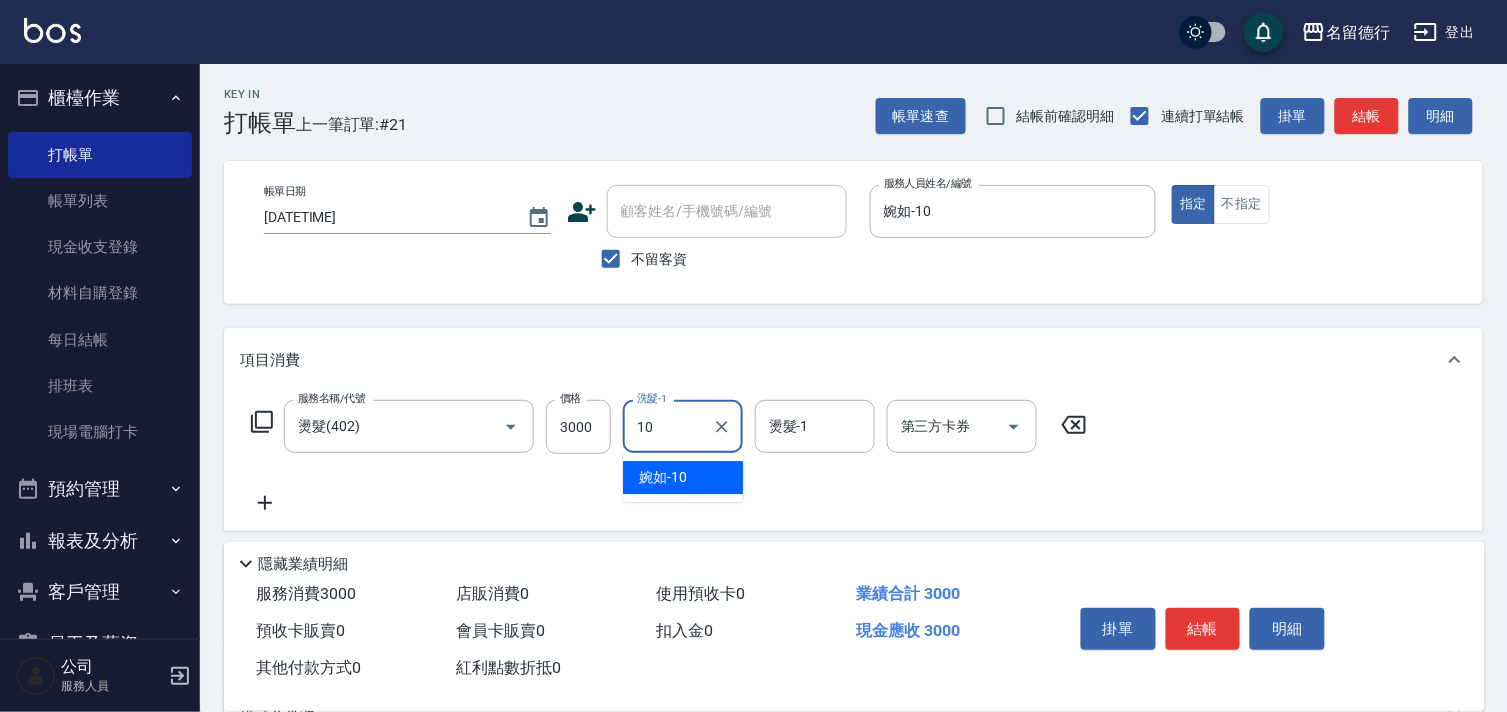 type on "婉如-10" 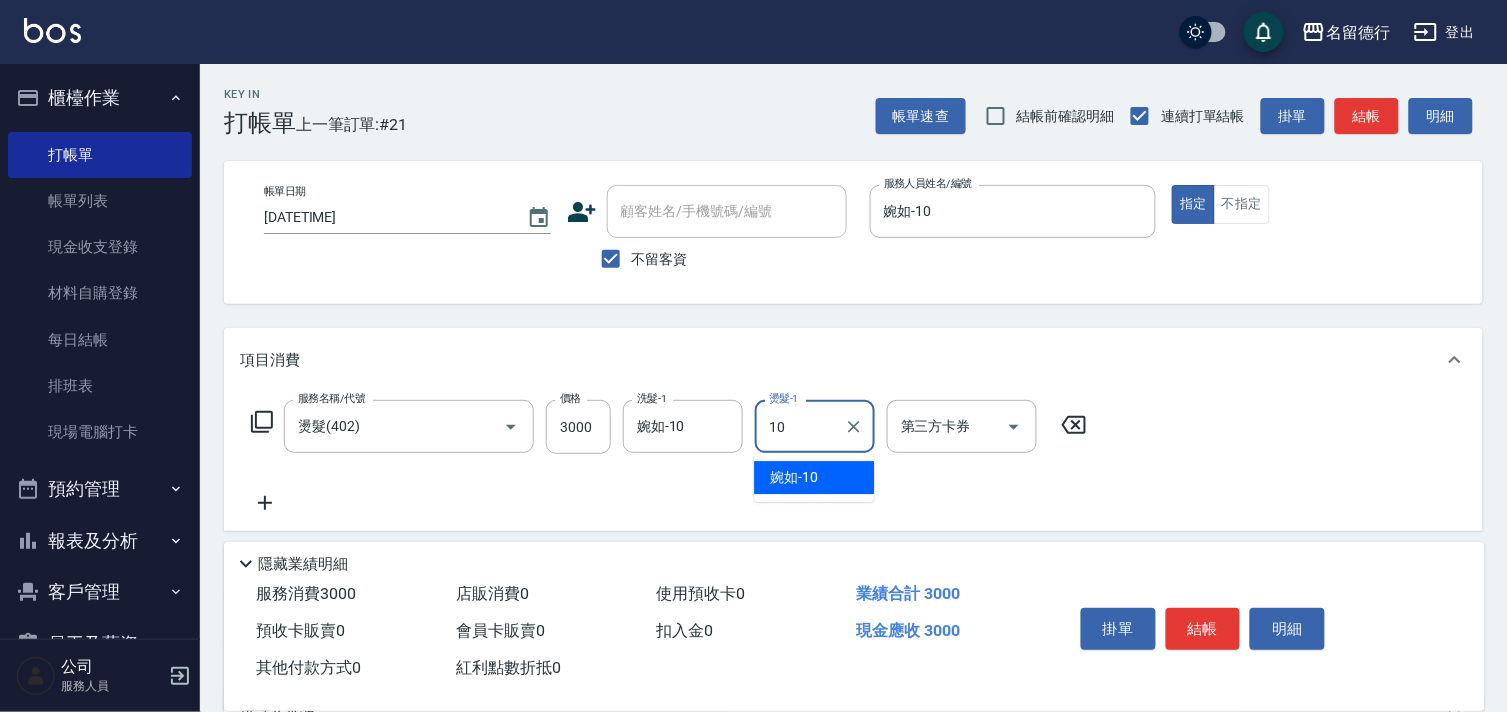 type on "婉如-10" 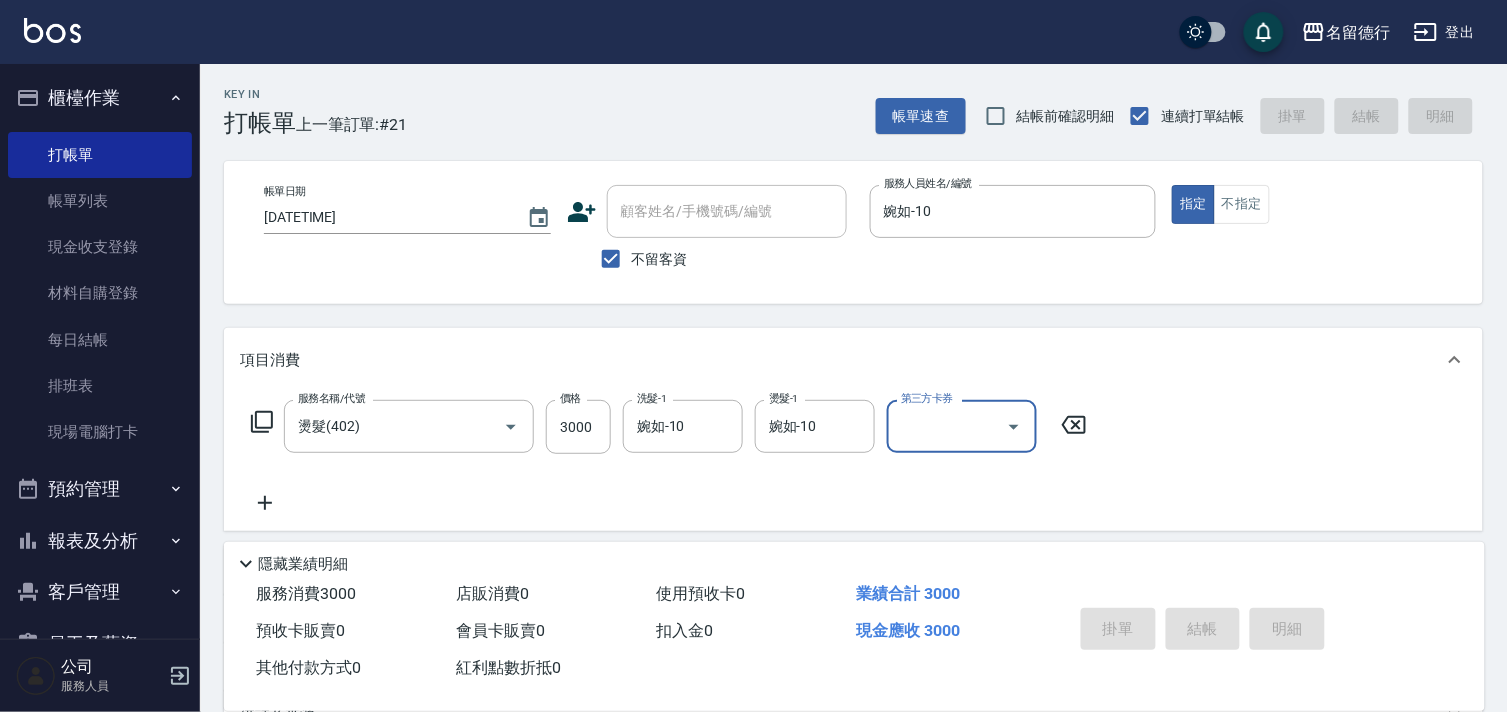 type 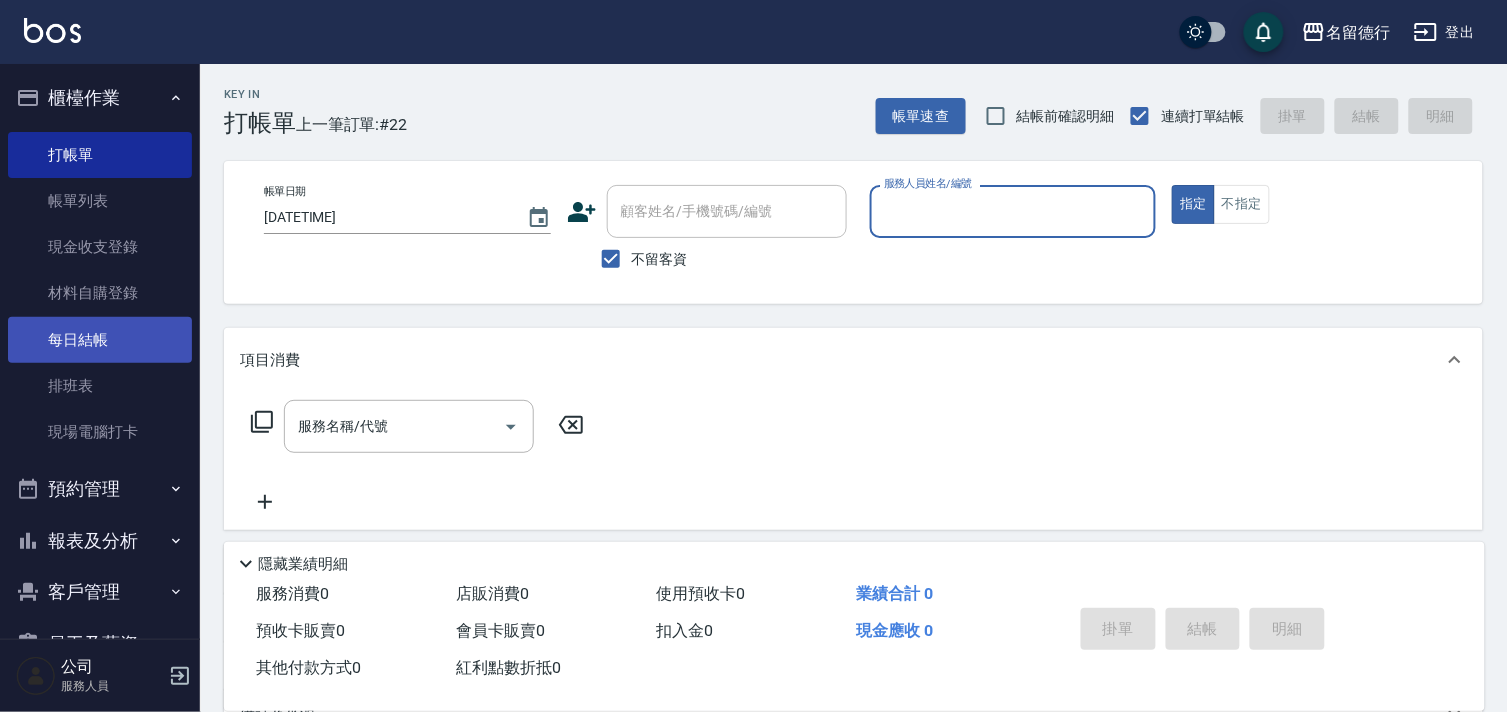 click on "每日結帳" at bounding box center (100, 340) 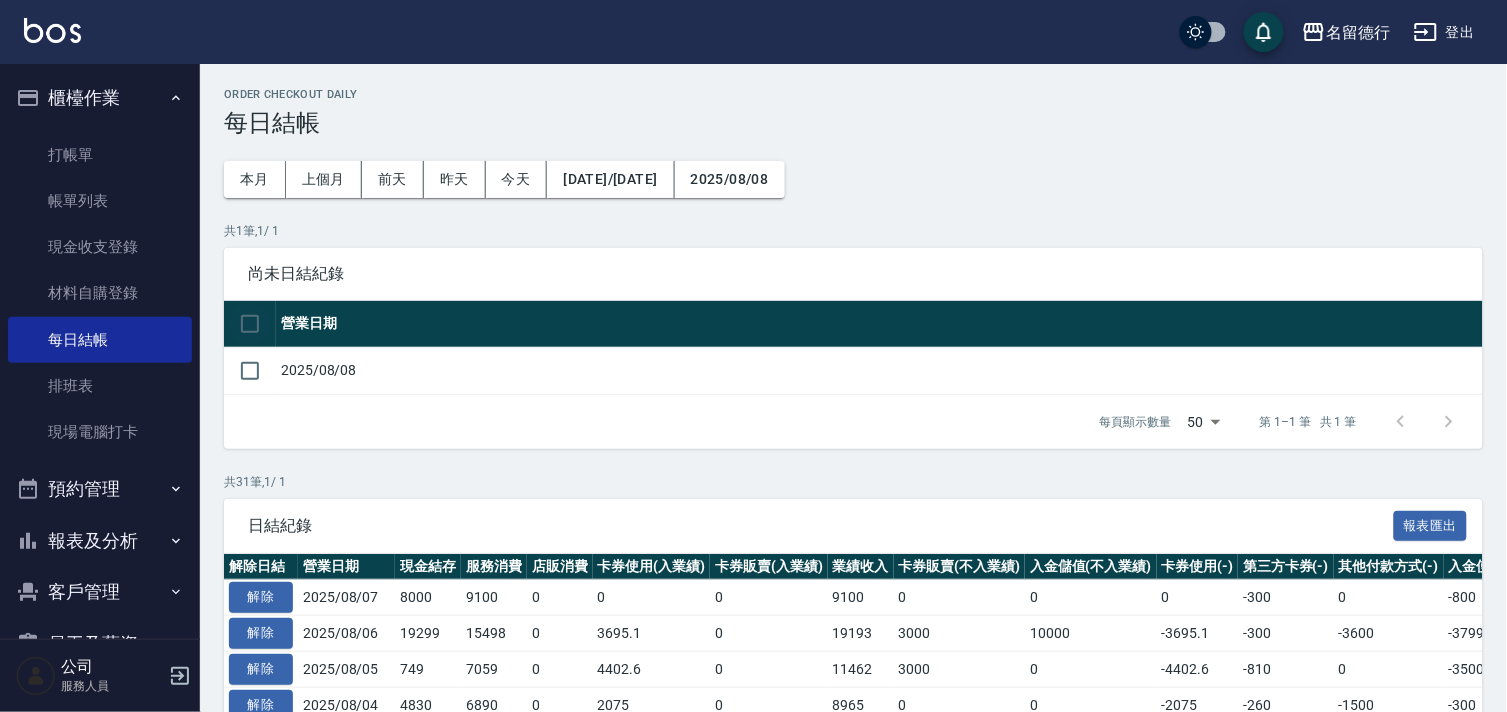click at bounding box center (250, 324) 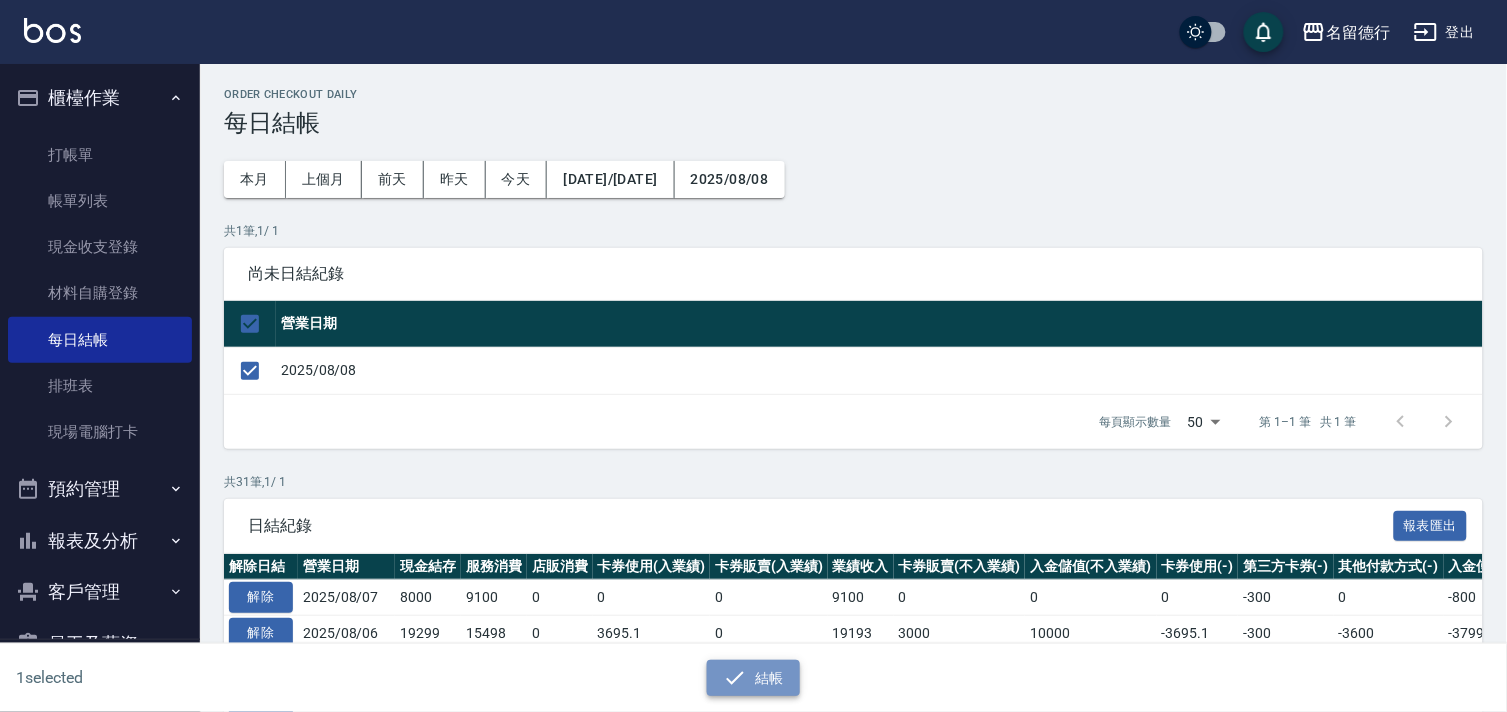 click 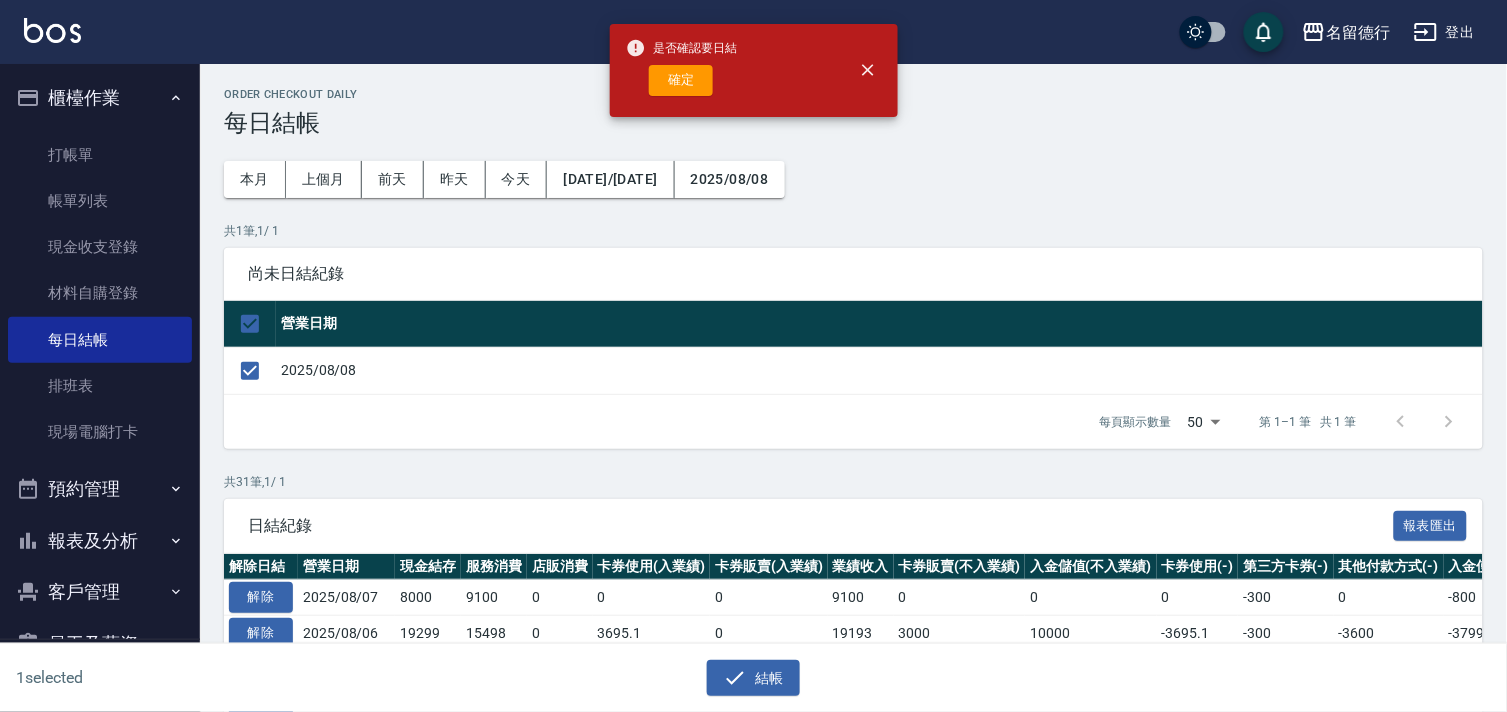 click on "是否確認要日結 確定" at bounding box center [682, 70] 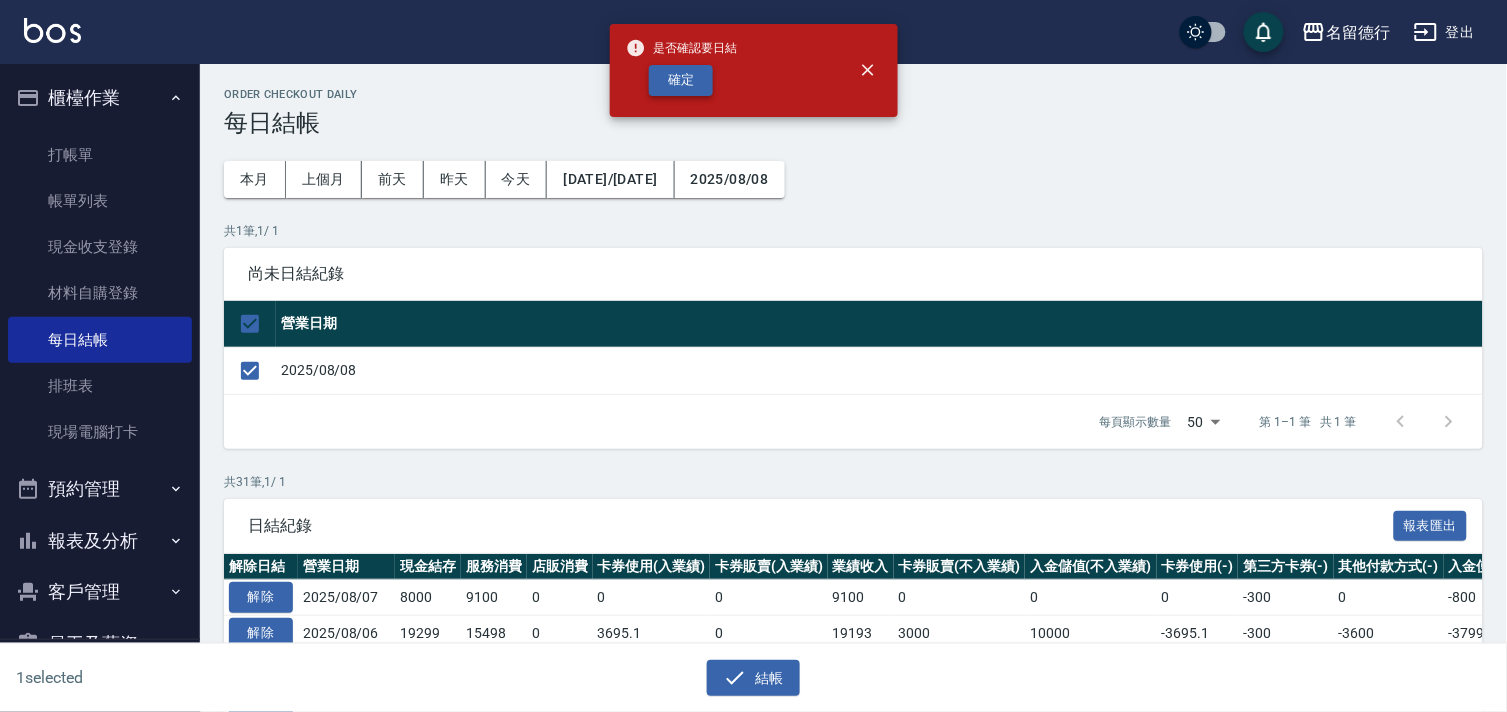 click on "確定" at bounding box center [681, 80] 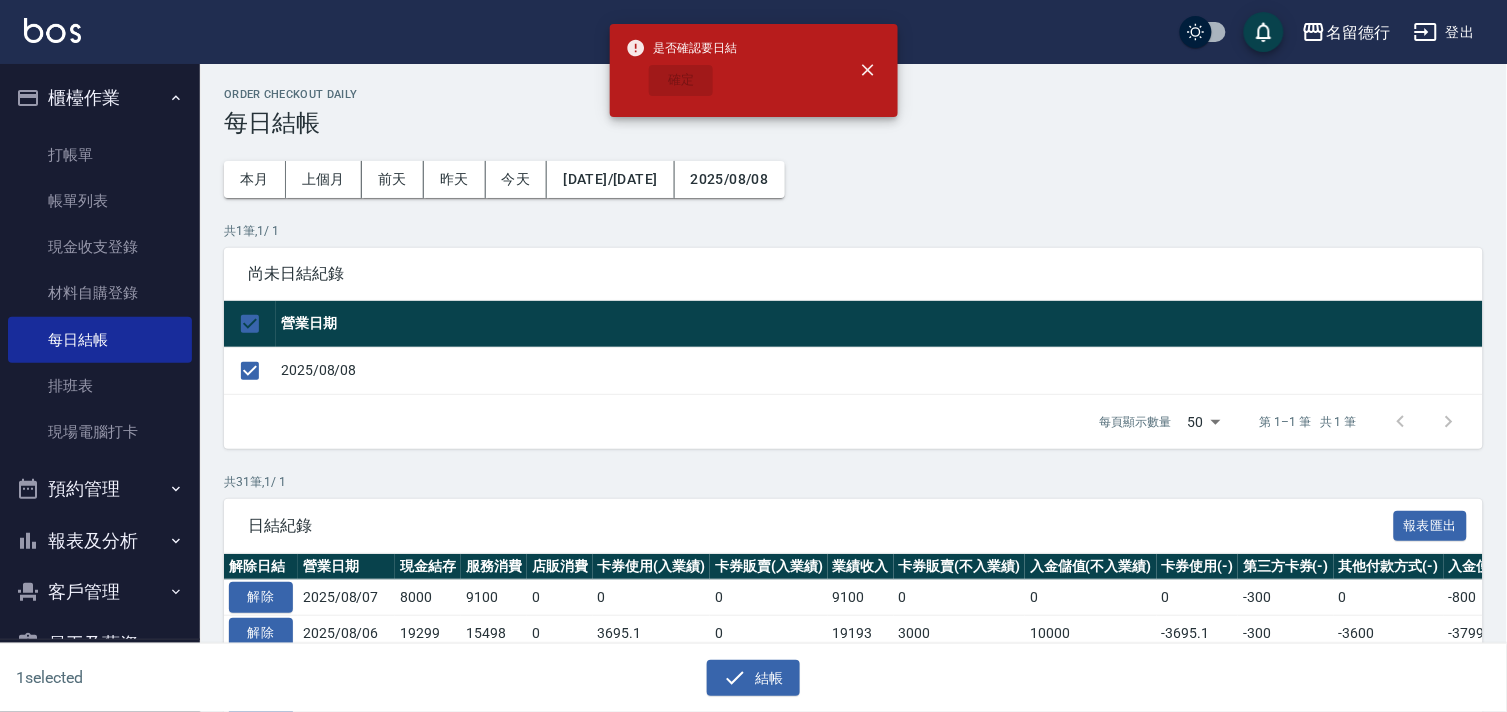 checkbox on "false" 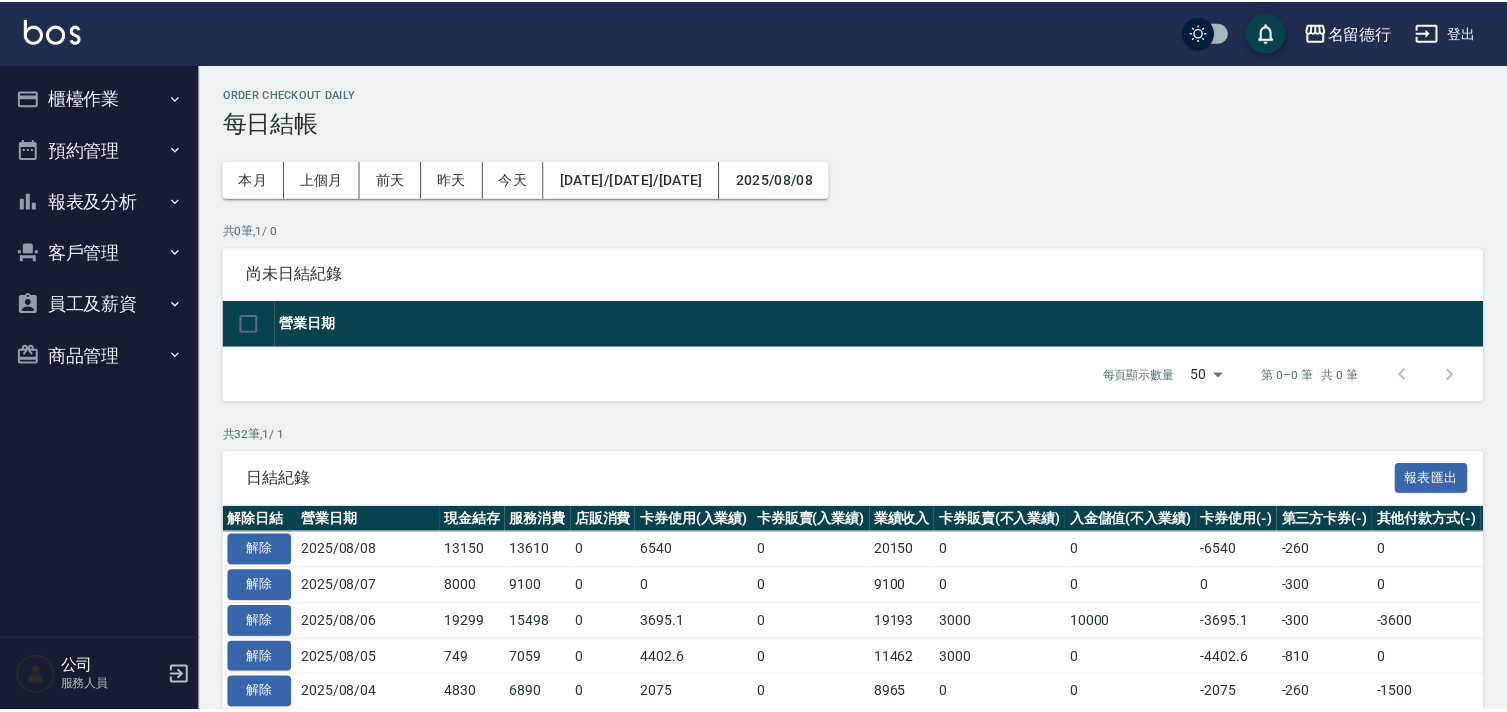 scroll, scrollTop: 0, scrollLeft: 0, axis: both 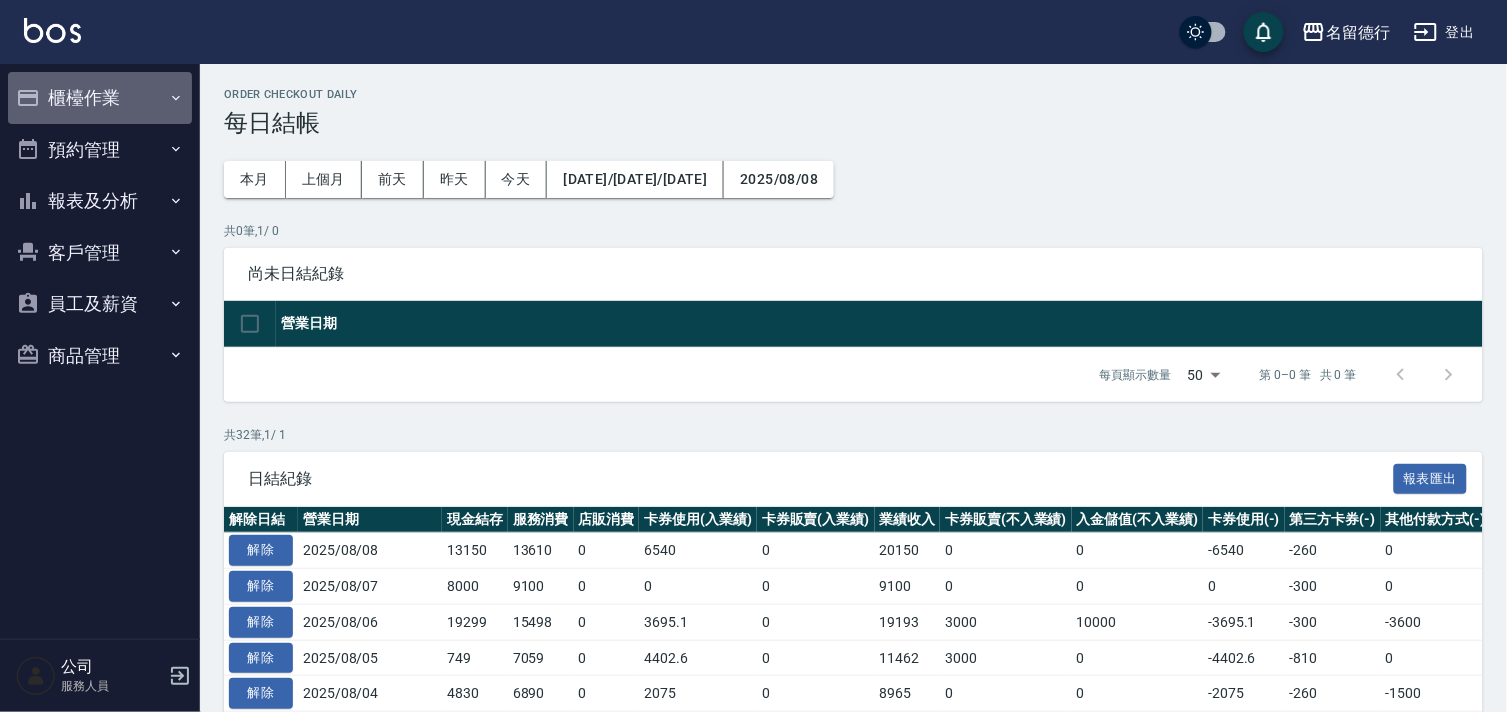 click on "櫃檯作業" at bounding box center (100, 98) 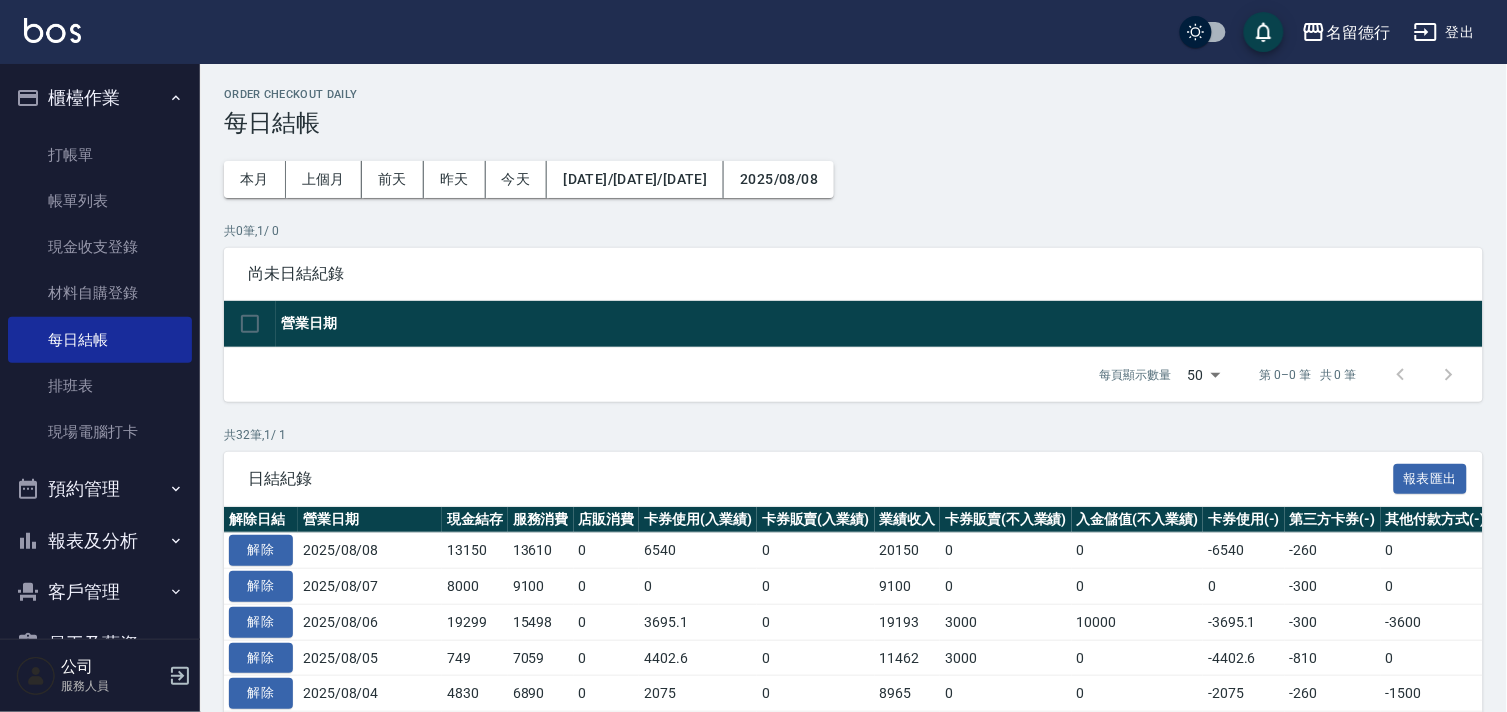 click on "櫃檯作業" at bounding box center (100, 98) 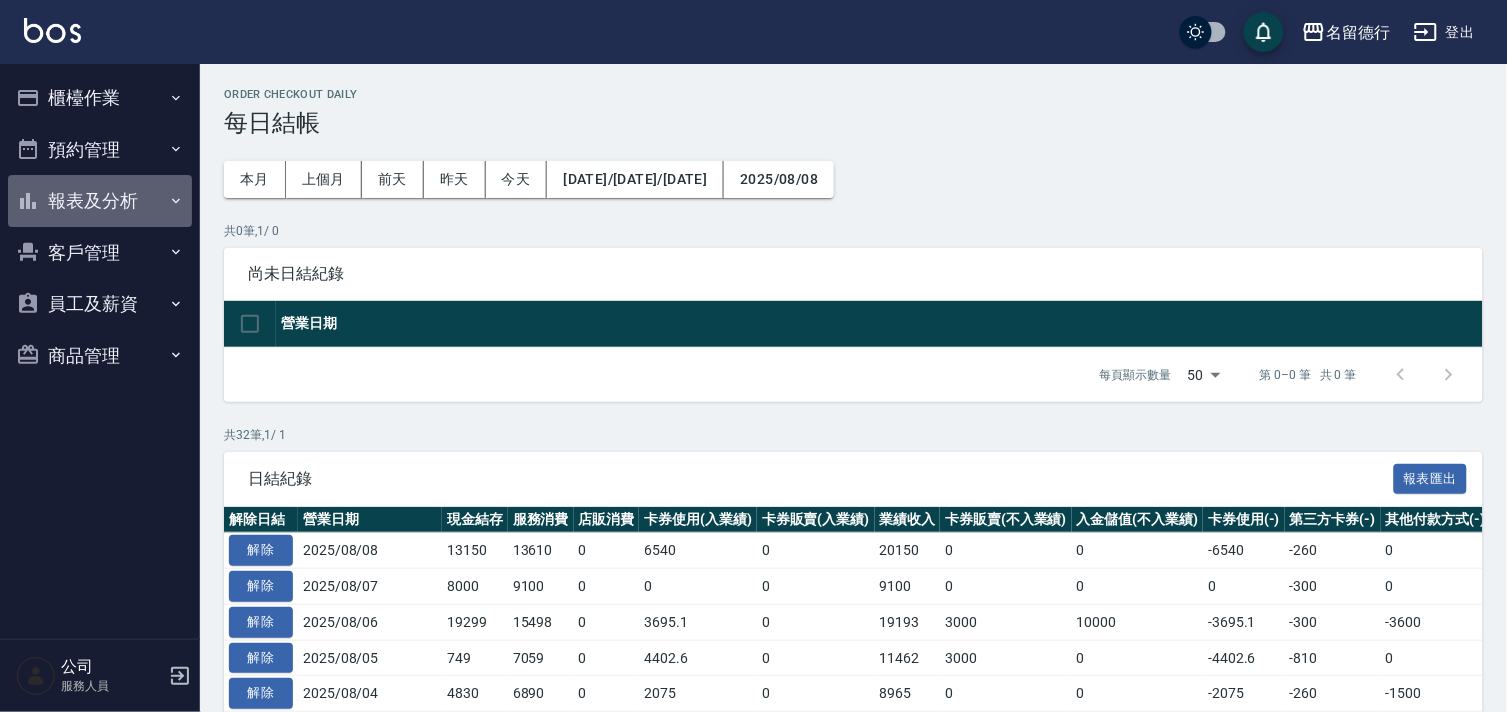 click on "報表及分析" at bounding box center (100, 201) 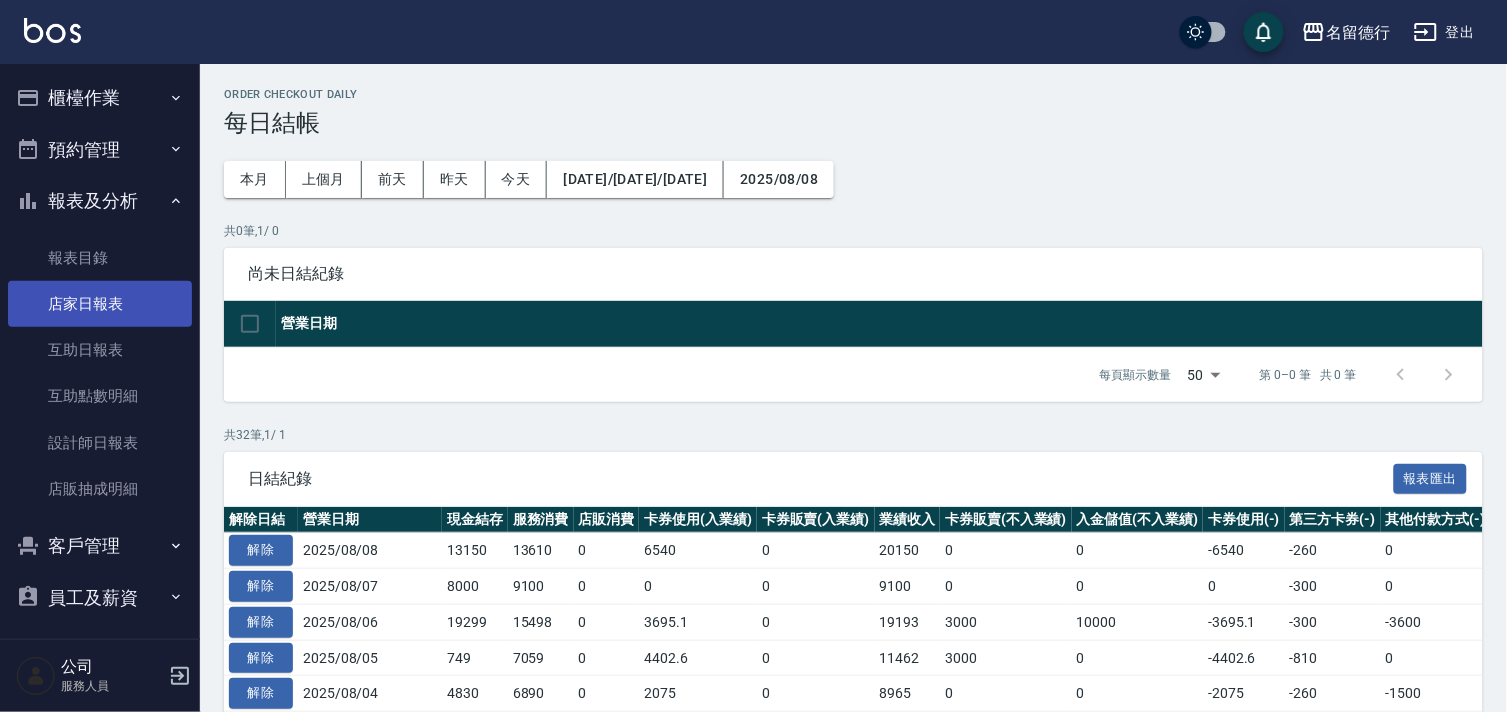 click on "店家日報表" at bounding box center (100, 304) 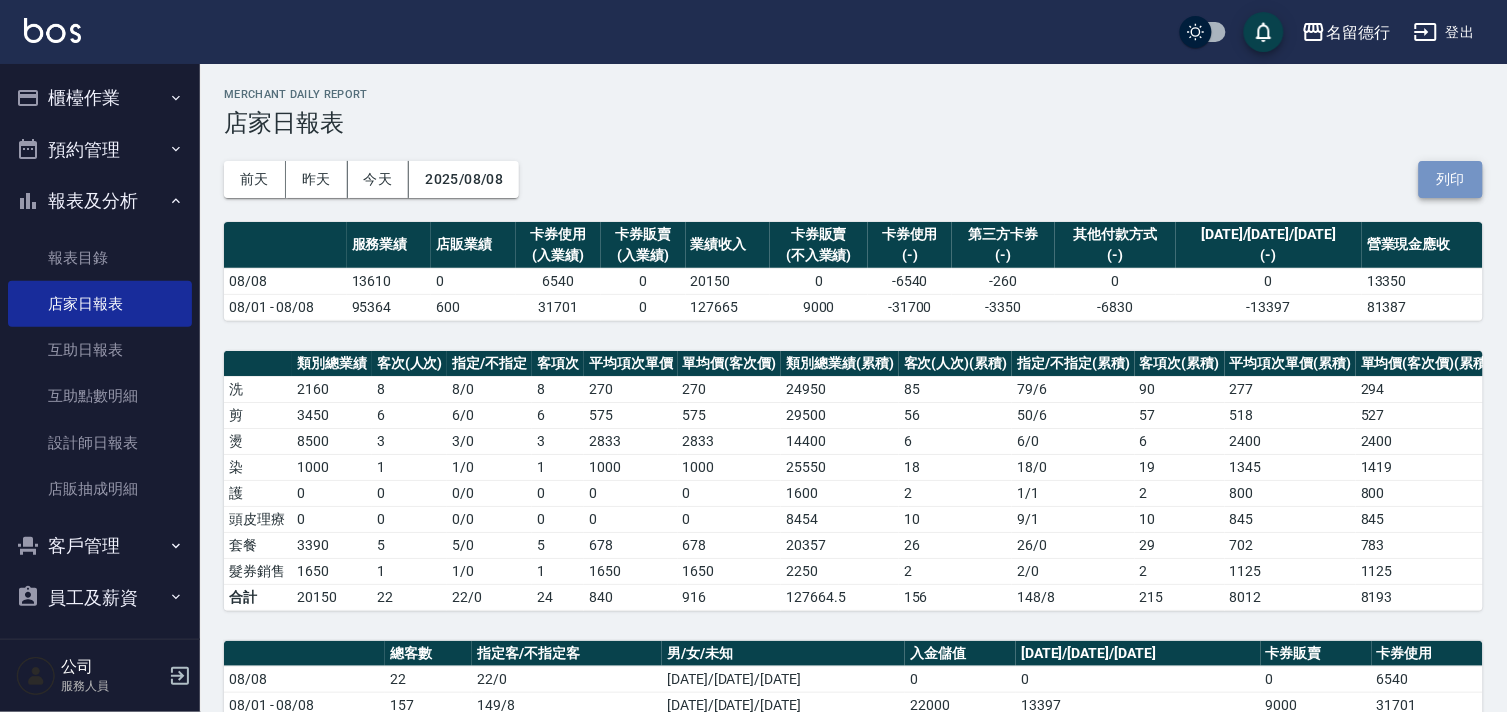 click on "列印" at bounding box center [1451, 179] 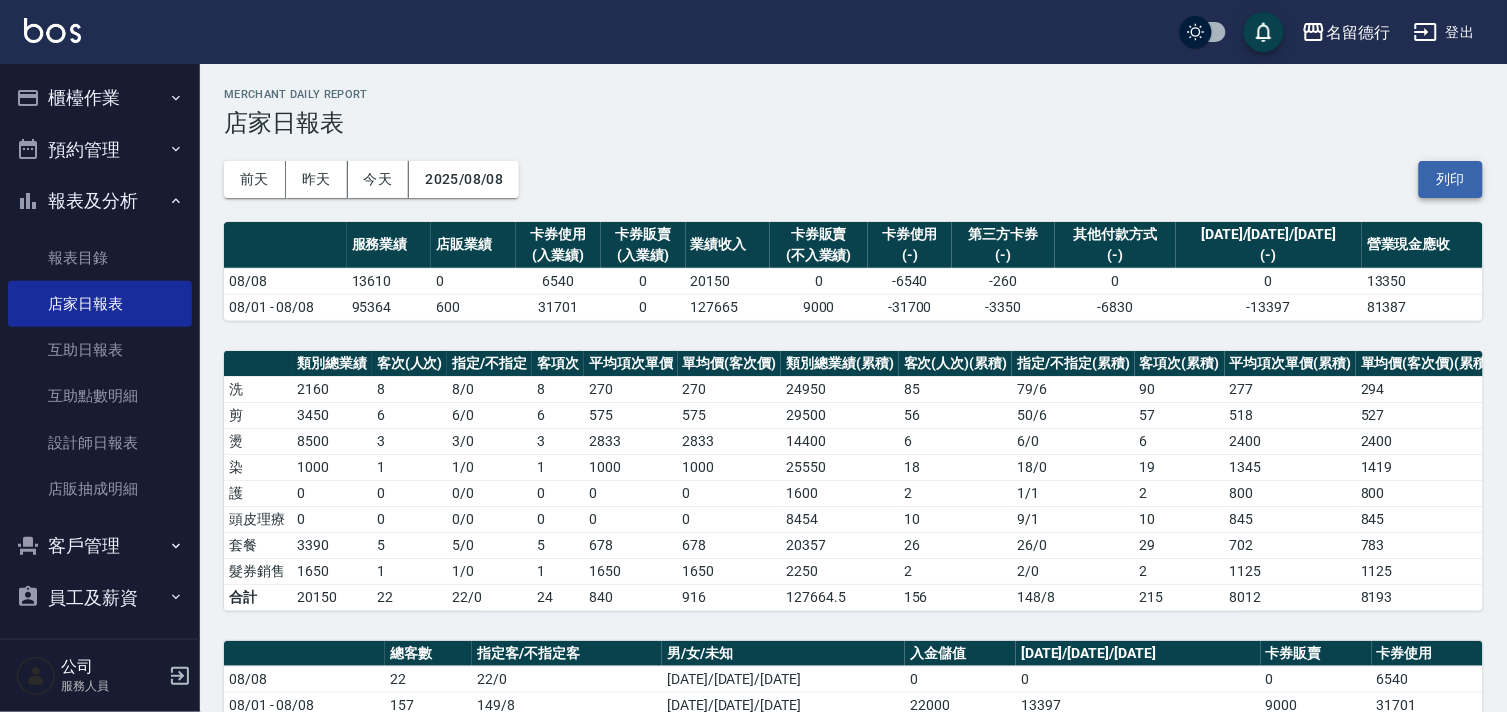 click on "設計師日報表" at bounding box center (100, 443) 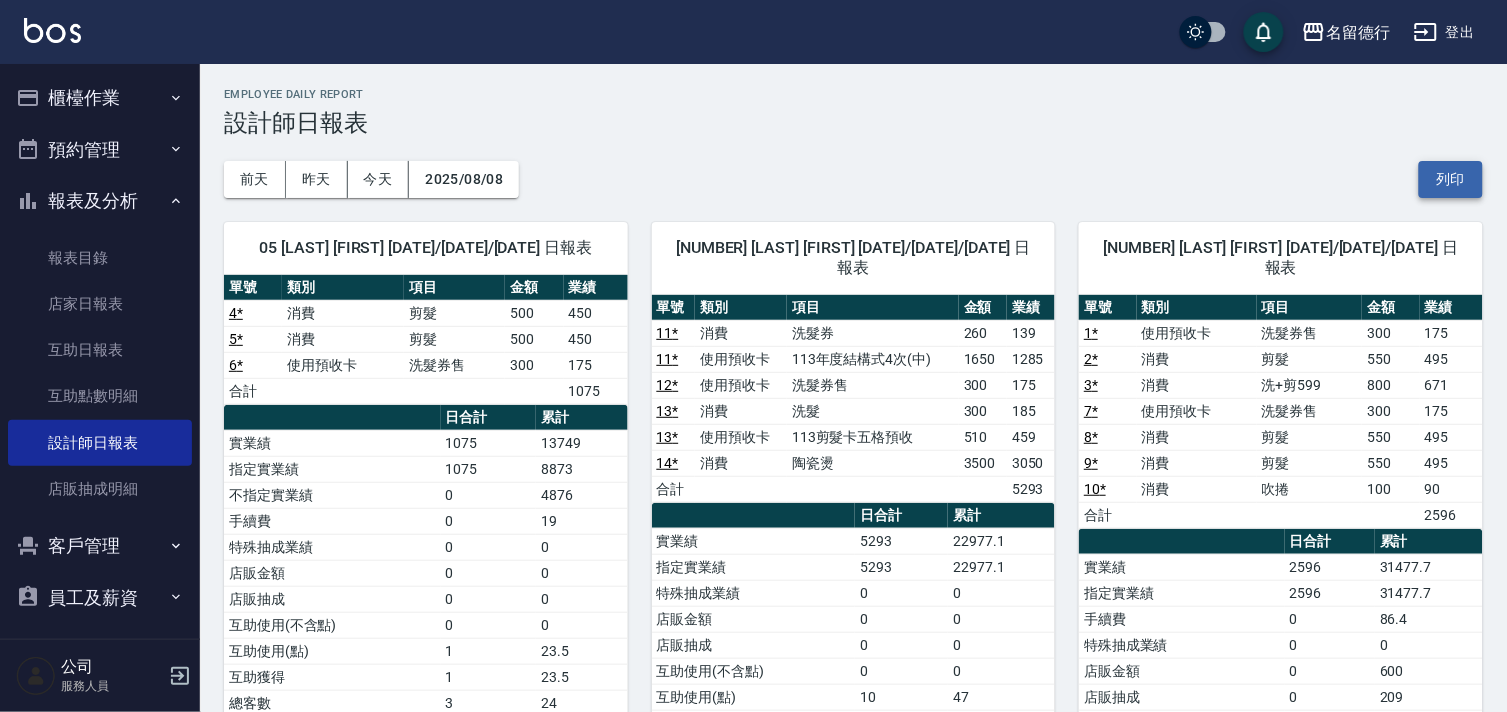 click on "列印" at bounding box center (1451, 179) 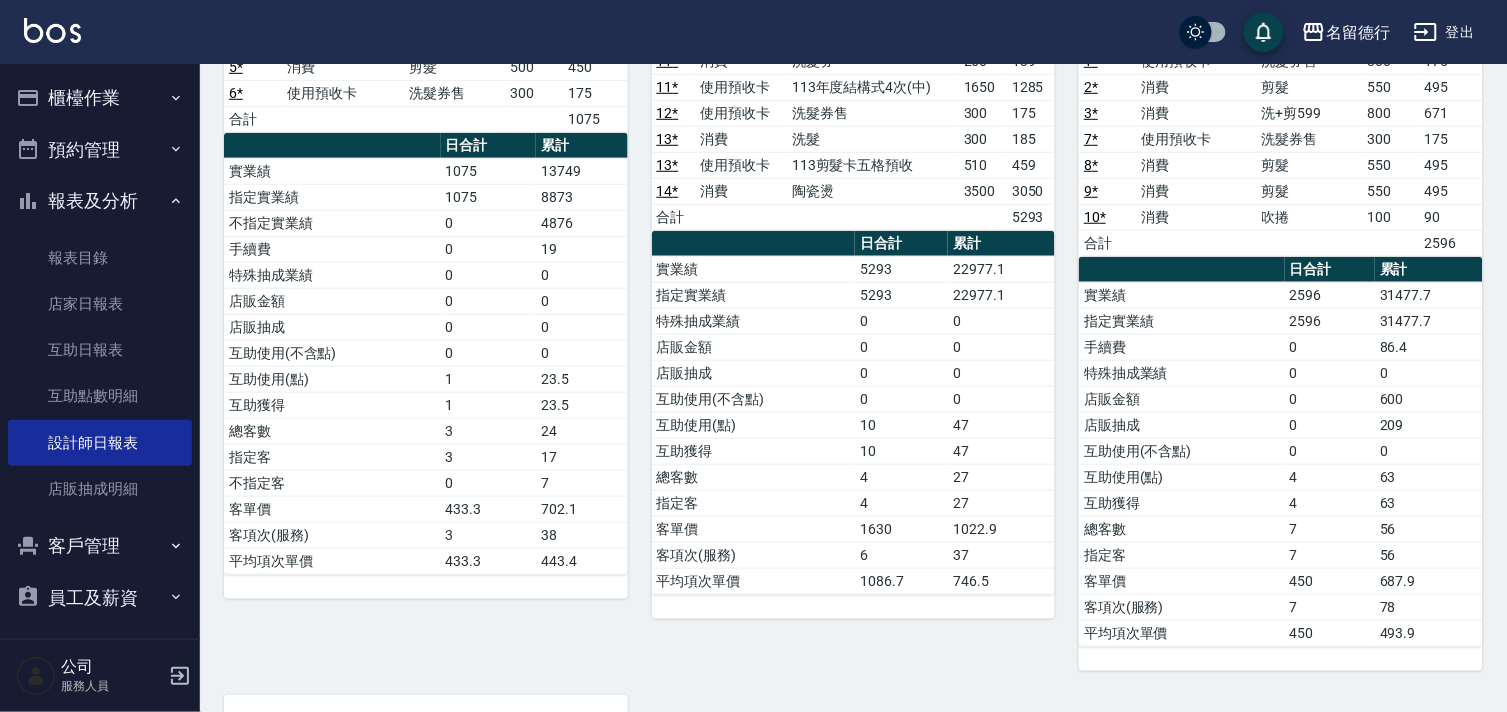 scroll, scrollTop: 222, scrollLeft: 0, axis: vertical 